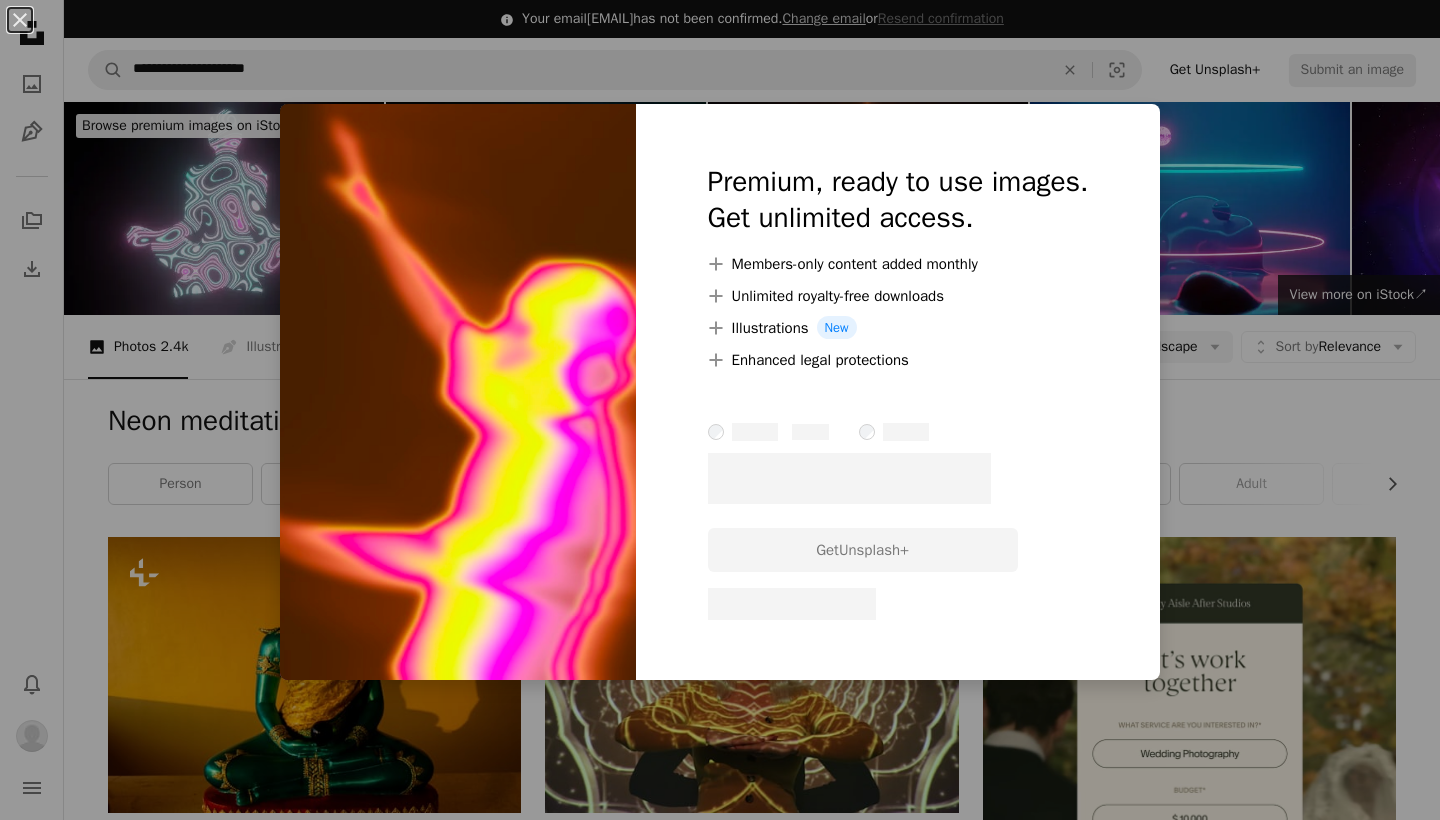 scroll, scrollTop: 8912, scrollLeft: 0, axis: vertical 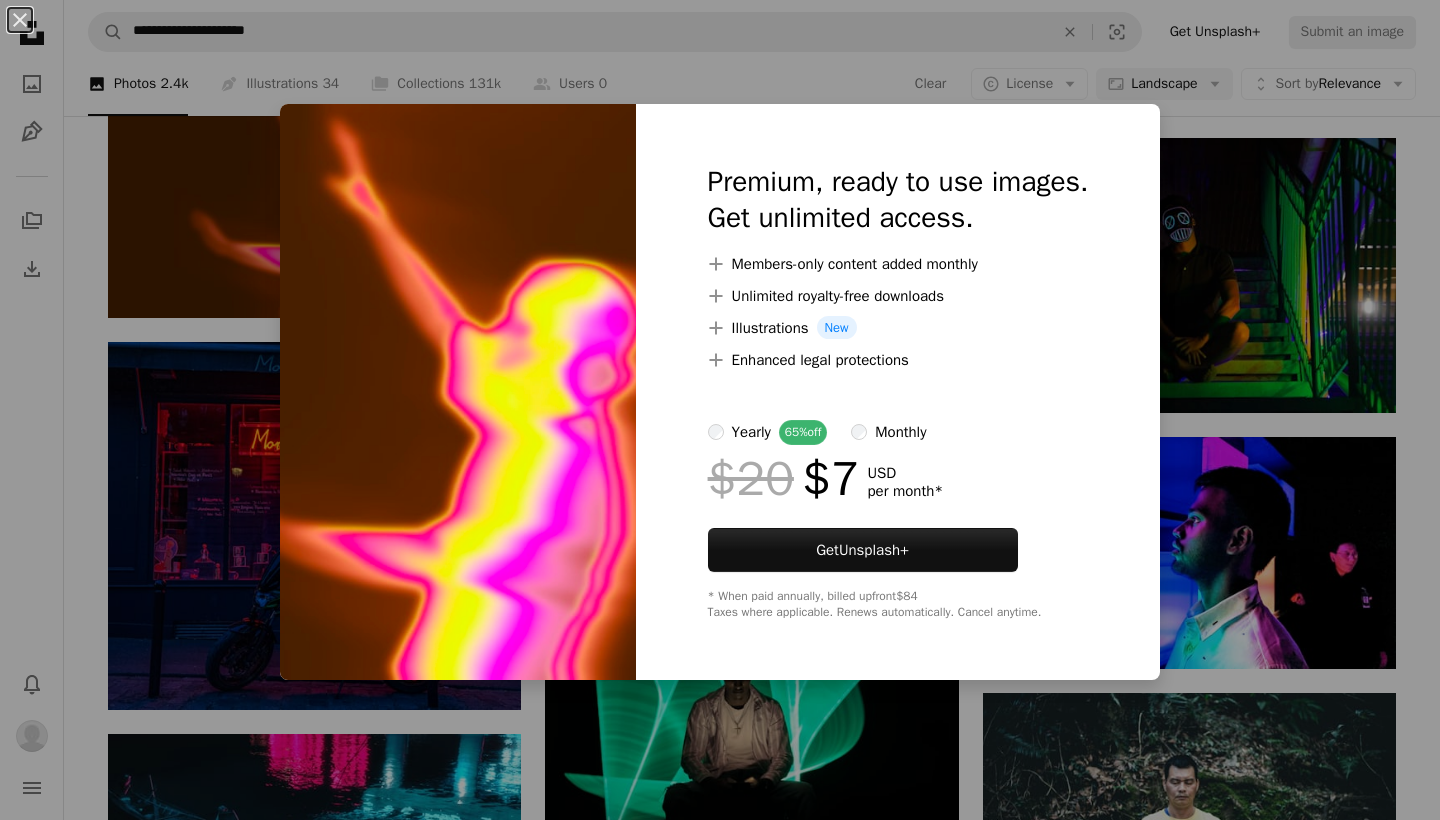 click on "An X shape Premium, ready to use images. Get unlimited access. A plus sign Members-only content added monthly A plus sign Unlimited royalty-free downloads A plus sign Illustrations  New A plus sign Enhanced legal protections yearly 65%  off monthly $20   $7 USD per month * Get  Unsplash+ * When paid annually, billed upfront  $84 Taxes where applicable. Renews automatically. Cancel anytime." at bounding box center [720, 410] 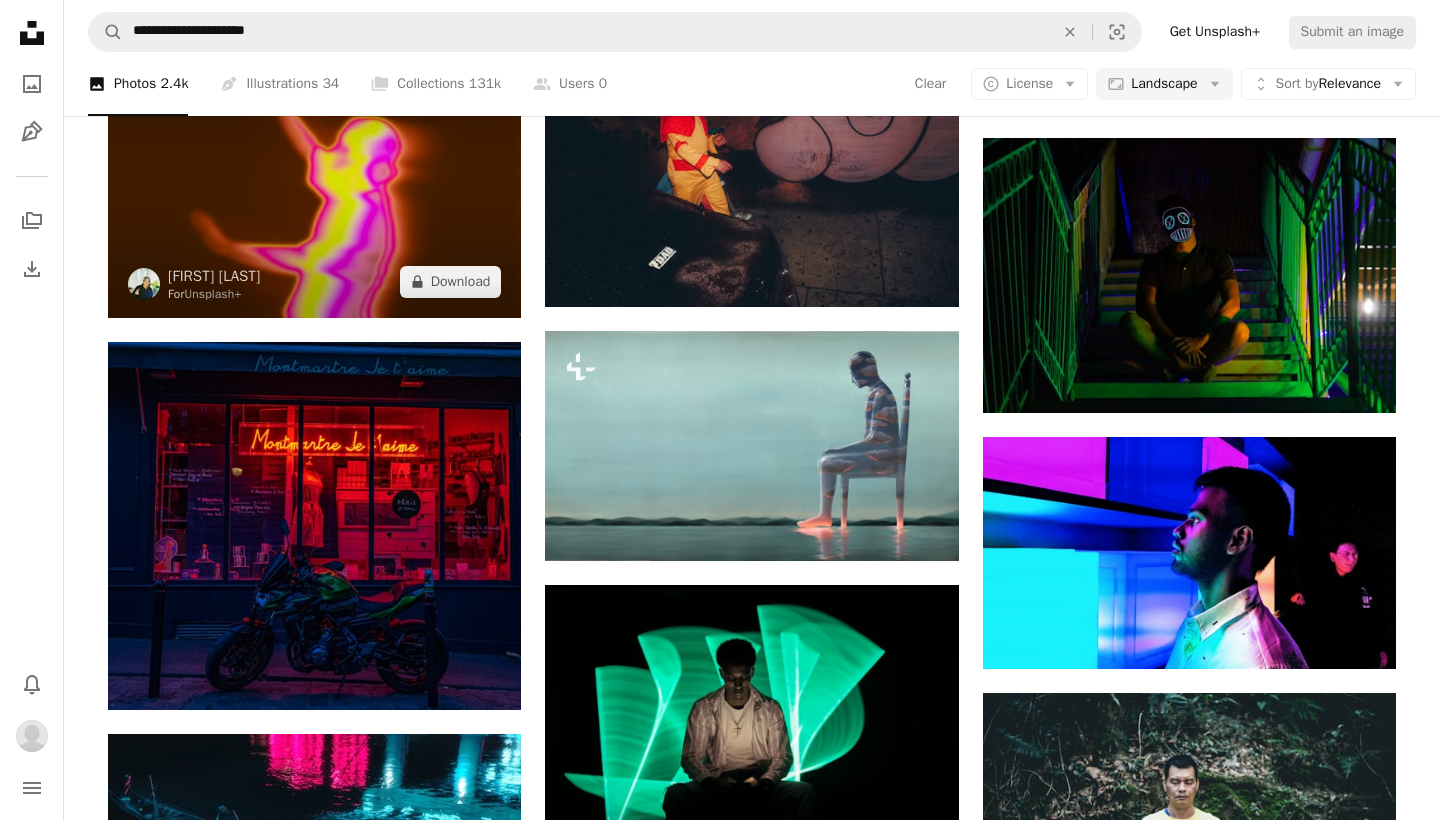 click at bounding box center [314, 179] 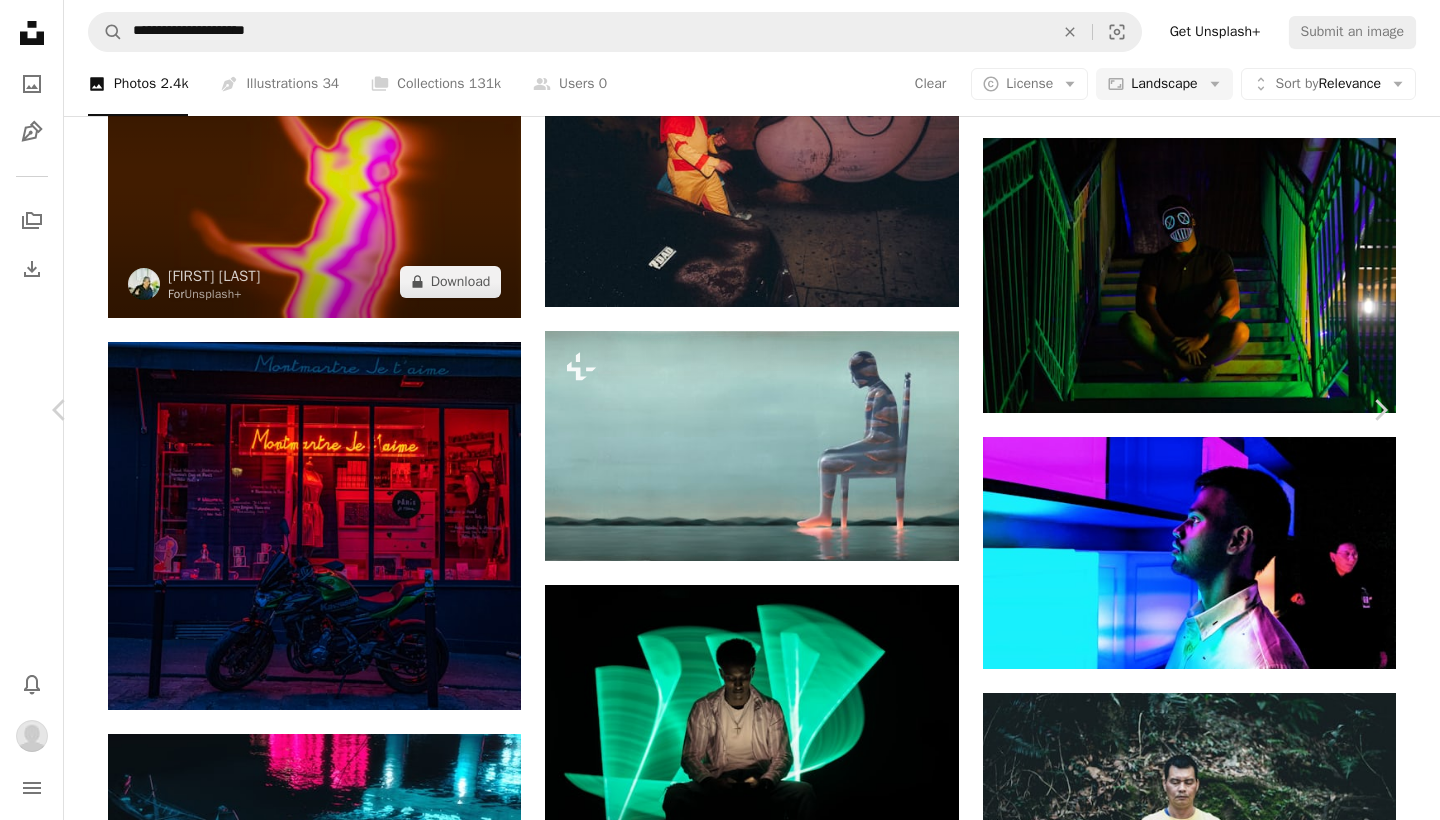 scroll, scrollTop: 408, scrollLeft: 0, axis: vertical 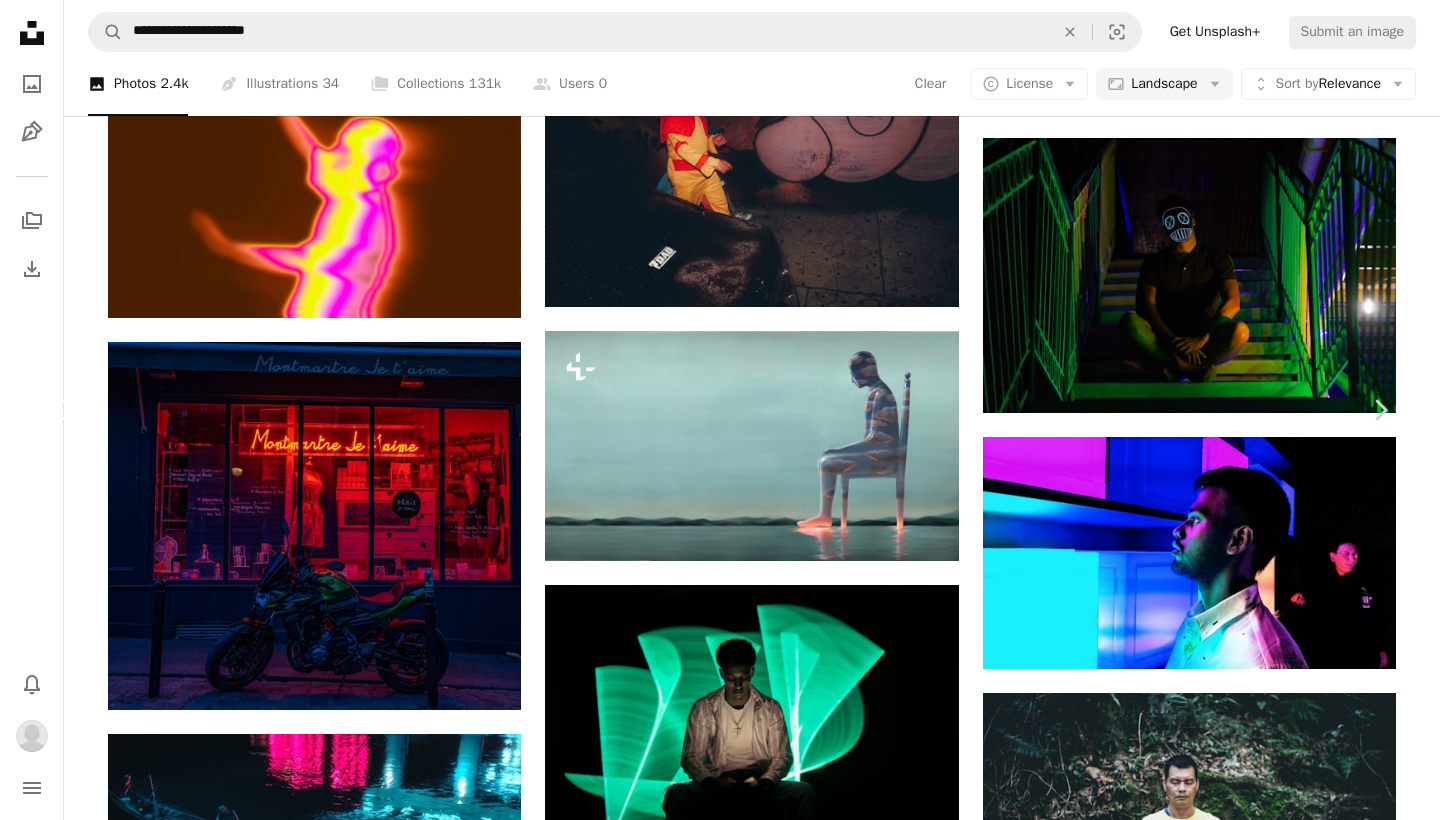 click on "Chevron left" at bounding box center (60, 410) 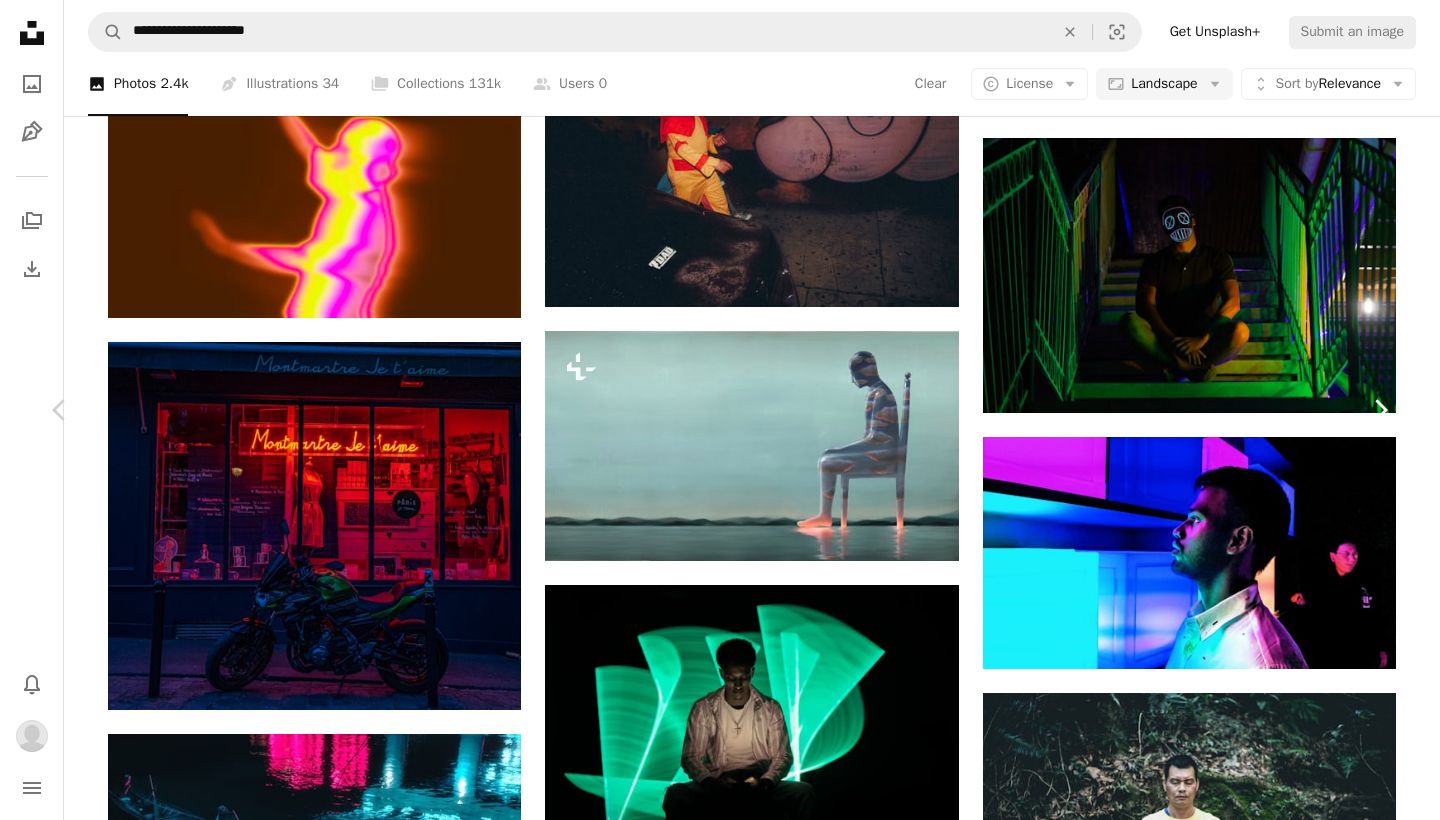 click on "Chevron right" at bounding box center [1380, 410] 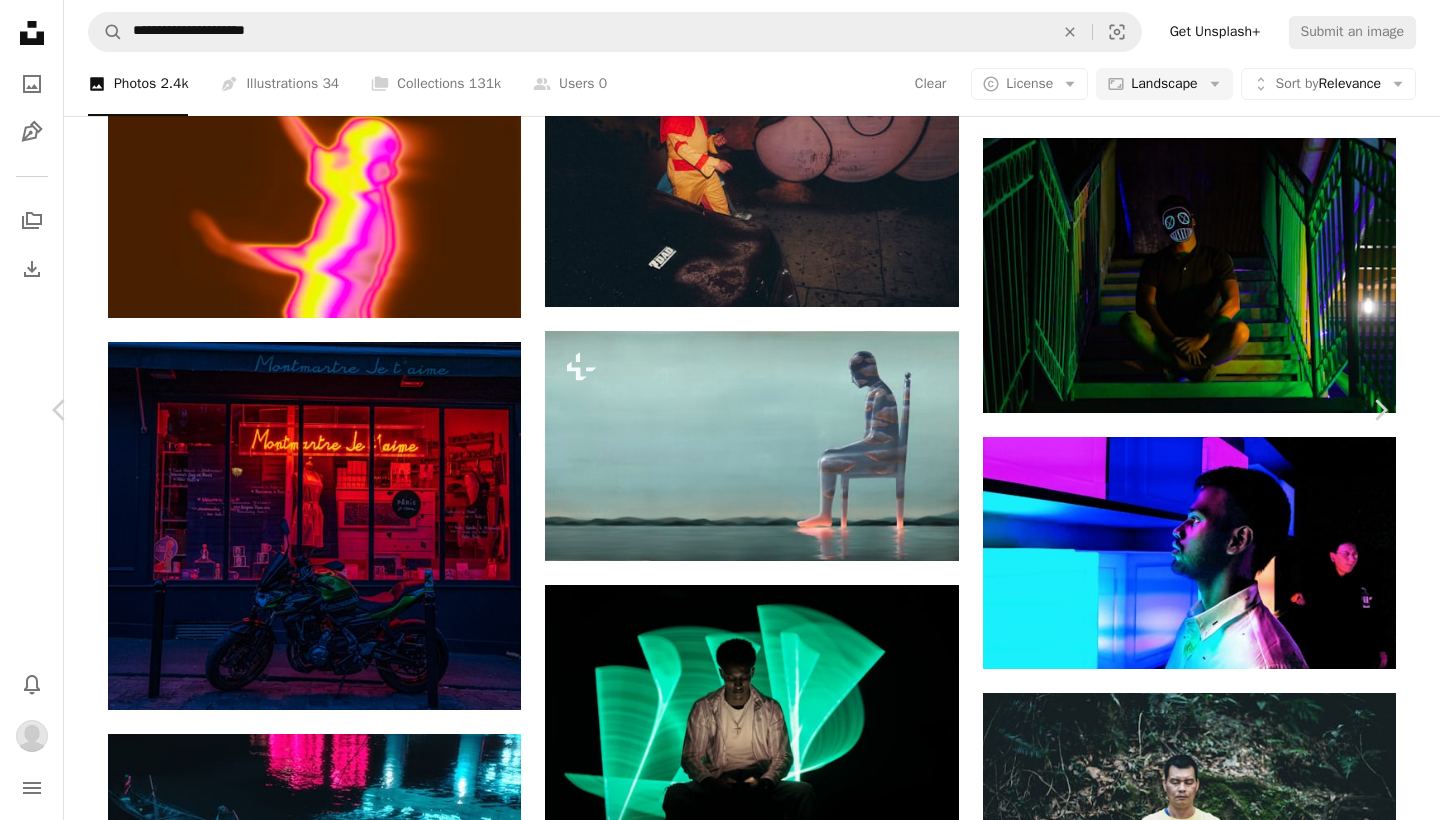 click on "An X shape Chevron left Chevron right [FIRST] [LAST] For  Unsplash+ A heart A plus sign A lock Download Zoom in A forward-right arrow Share More Actions Calendar outlined Published on  October 4, 2024 Camera SONY, ILCE-6400 Safety Licensed under the  Unsplash+ License energy heatmap heat map heatmap effect Related images Plus sign for Unsplash+ A heart A plus sign [FIRST] [LAST] For  Unsplash+ A lock Download Plus sign for Unsplash+ A heart A plus sign [FIRST] [LAST] For  Unsplash+ A lock Download Plus sign for Unsplash+ A heart A plus sign [FIRST] [LAST] For  Unsplash+ A lock Download Plus sign for Unsplash+ A heart A plus sign [FIRST] [LAST] For  Unsplash+ A lock Download Plus sign for Unsplash+ A heart A plus sign" at bounding box center [720, 5122] 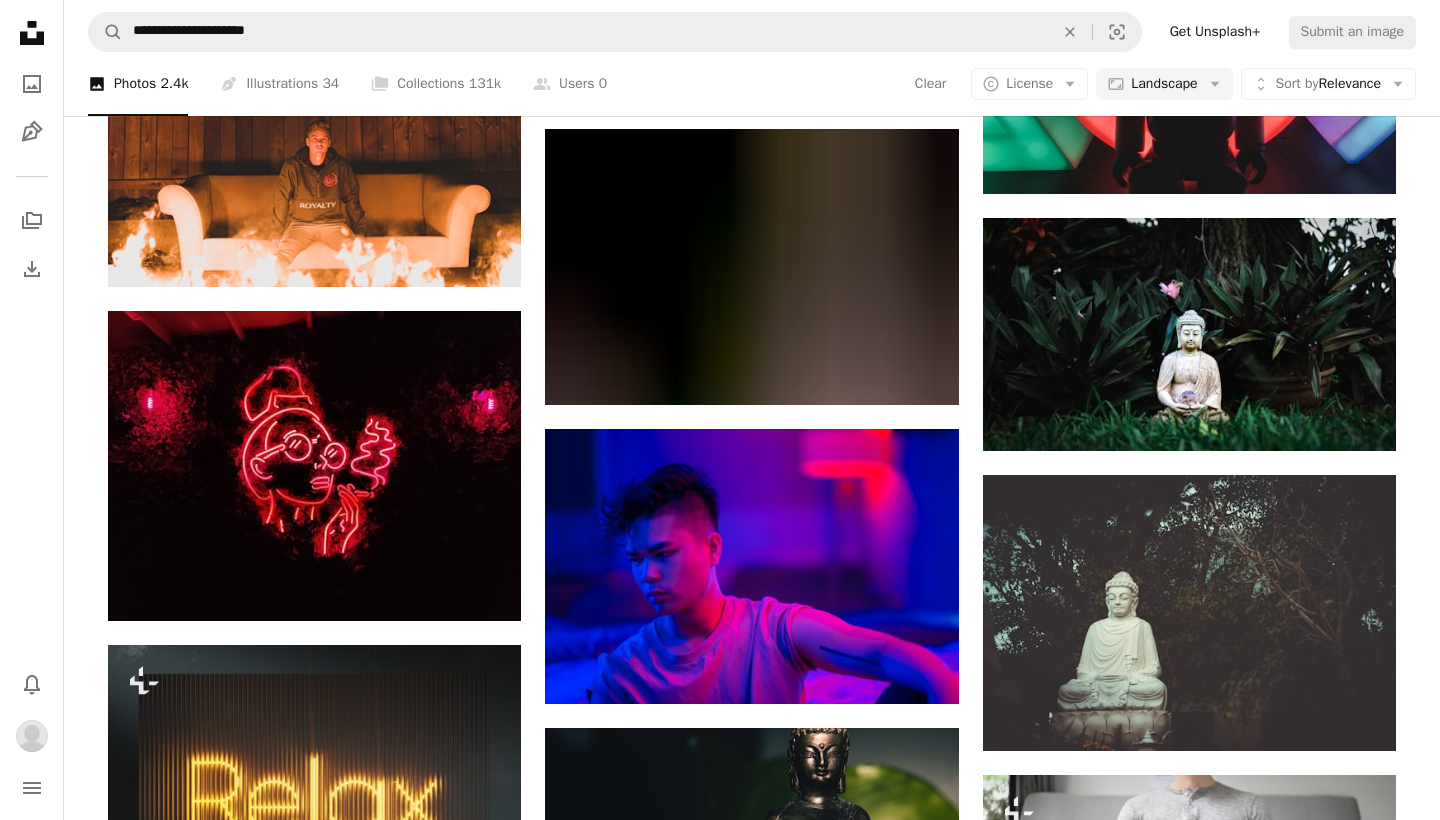 scroll, scrollTop: 12771, scrollLeft: 0, axis: vertical 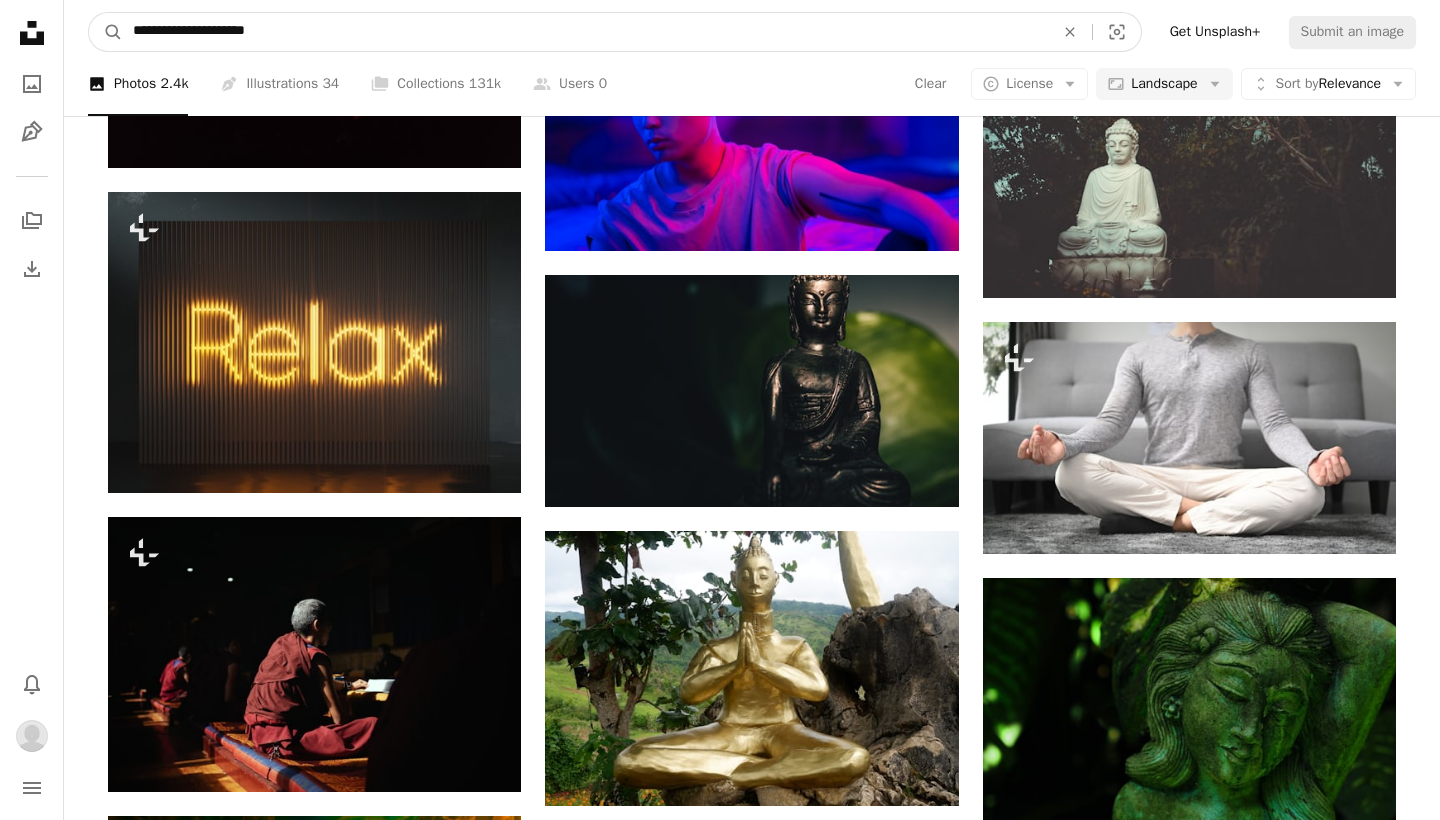 click on "**********" at bounding box center (585, 32) 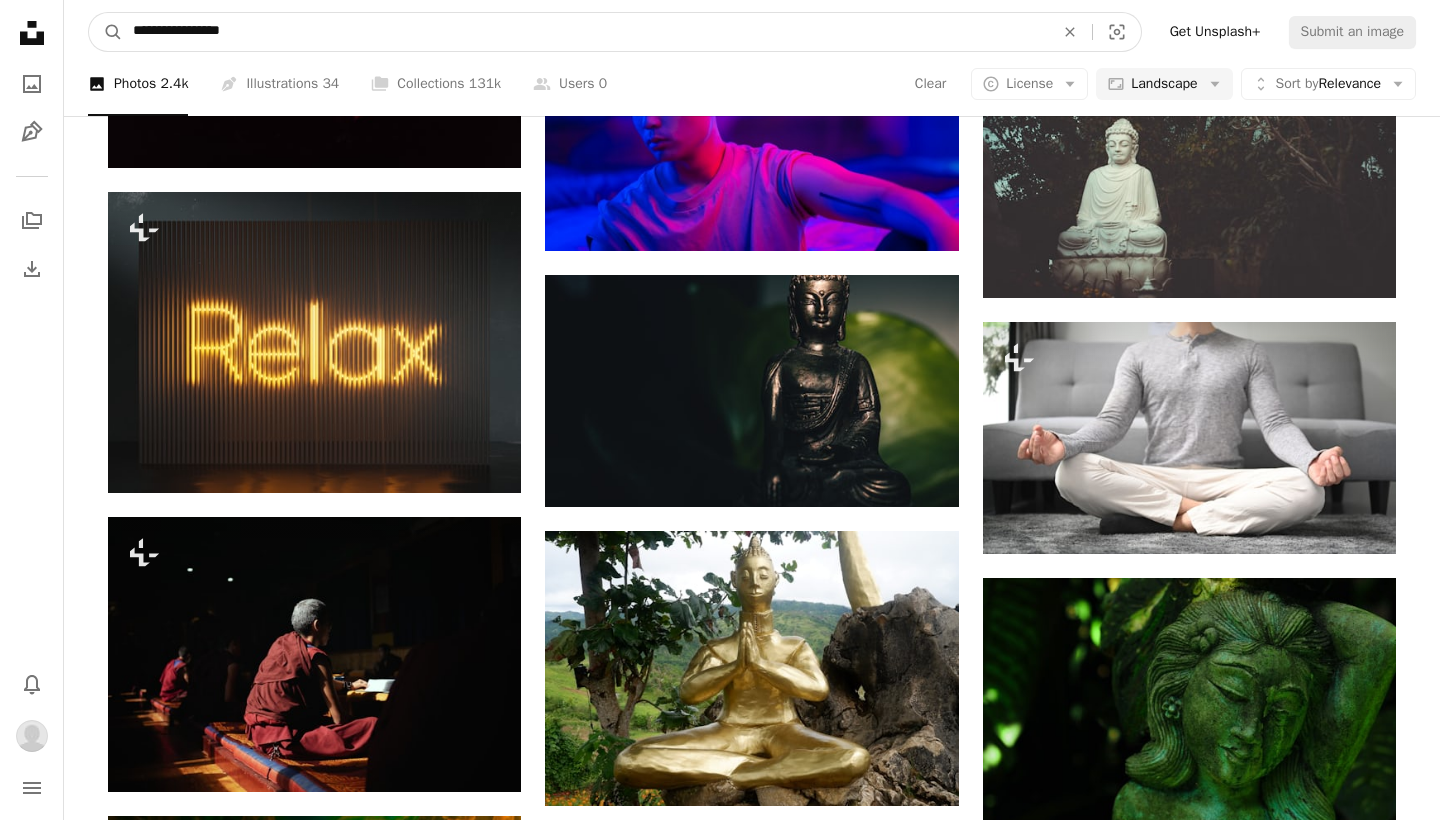type on "**********" 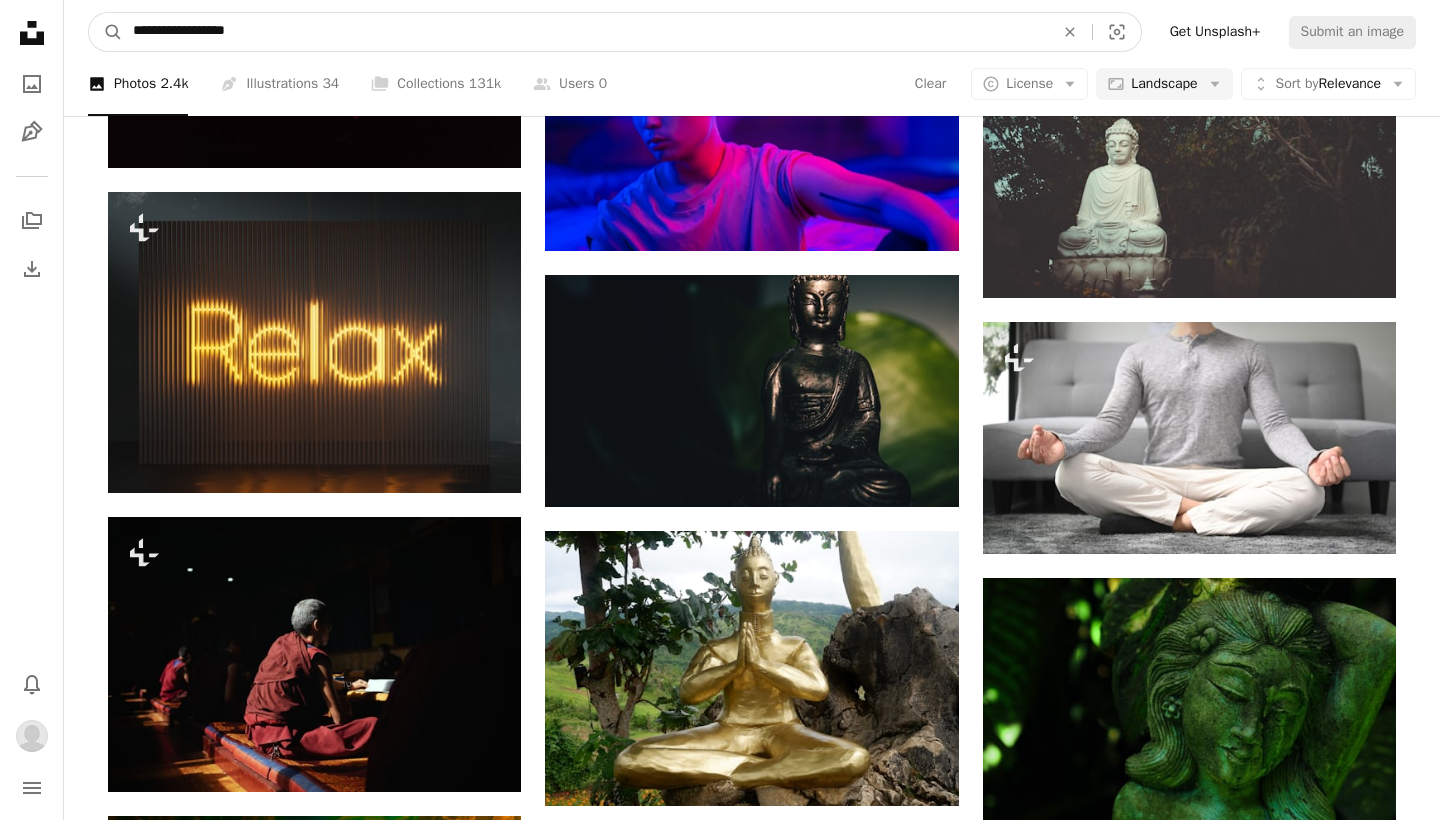 click on "A magnifying glass" at bounding box center (106, 32) 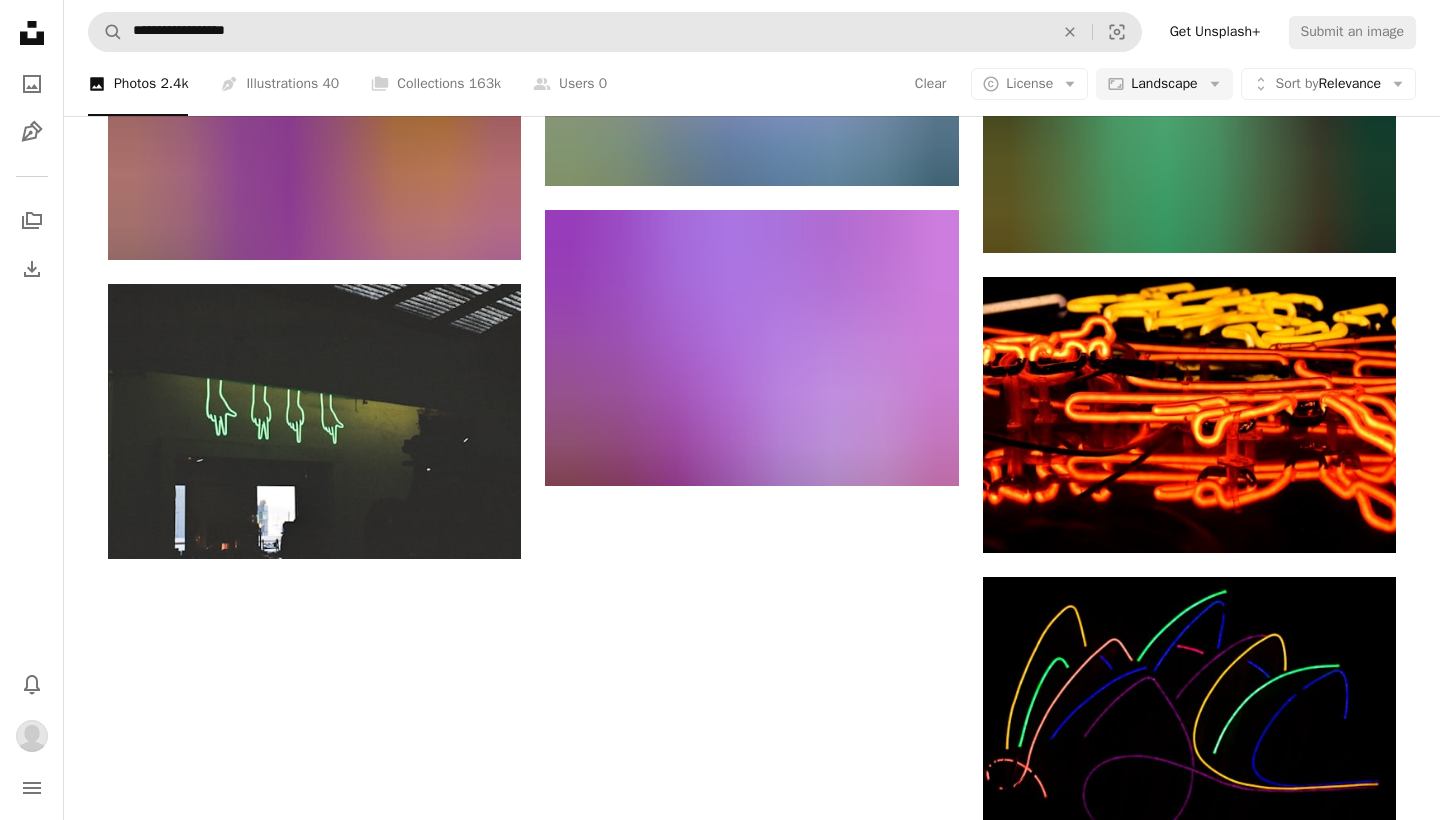scroll, scrollTop: 2137, scrollLeft: 0, axis: vertical 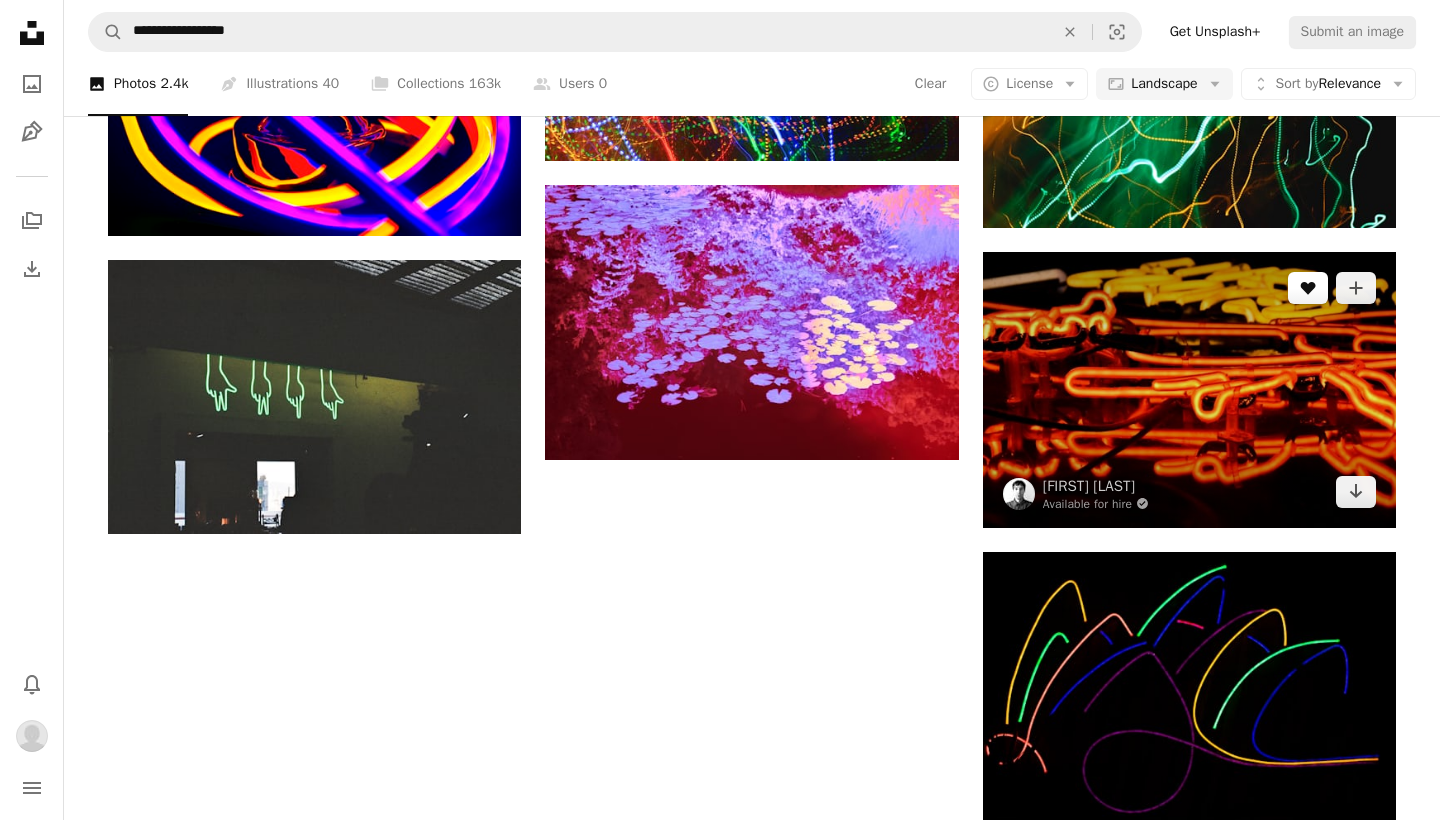 click on "A heart" at bounding box center (1308, 288) 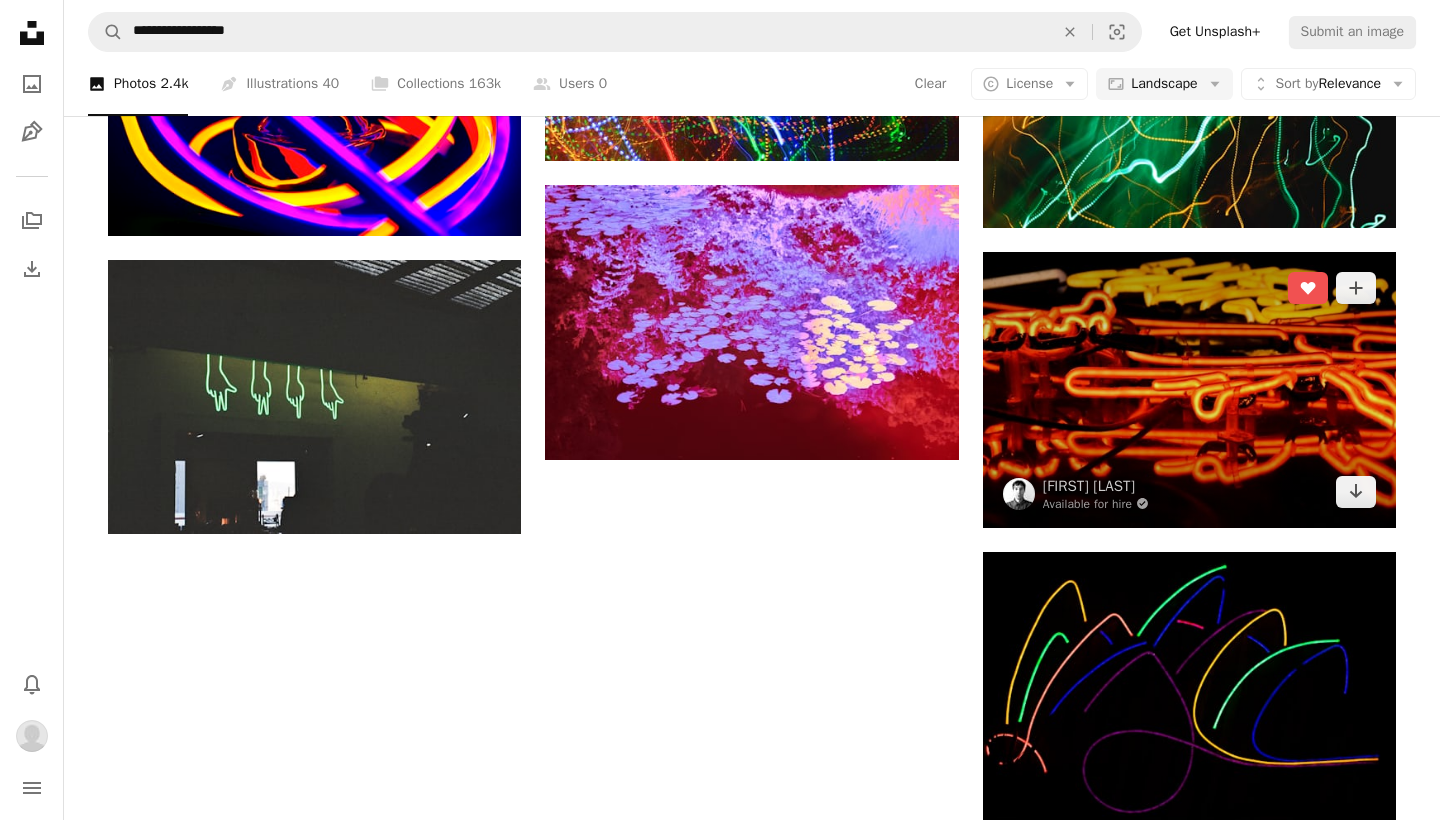 scroll, scrollTop: 2273, scrollLeft: 0, axis: vertical 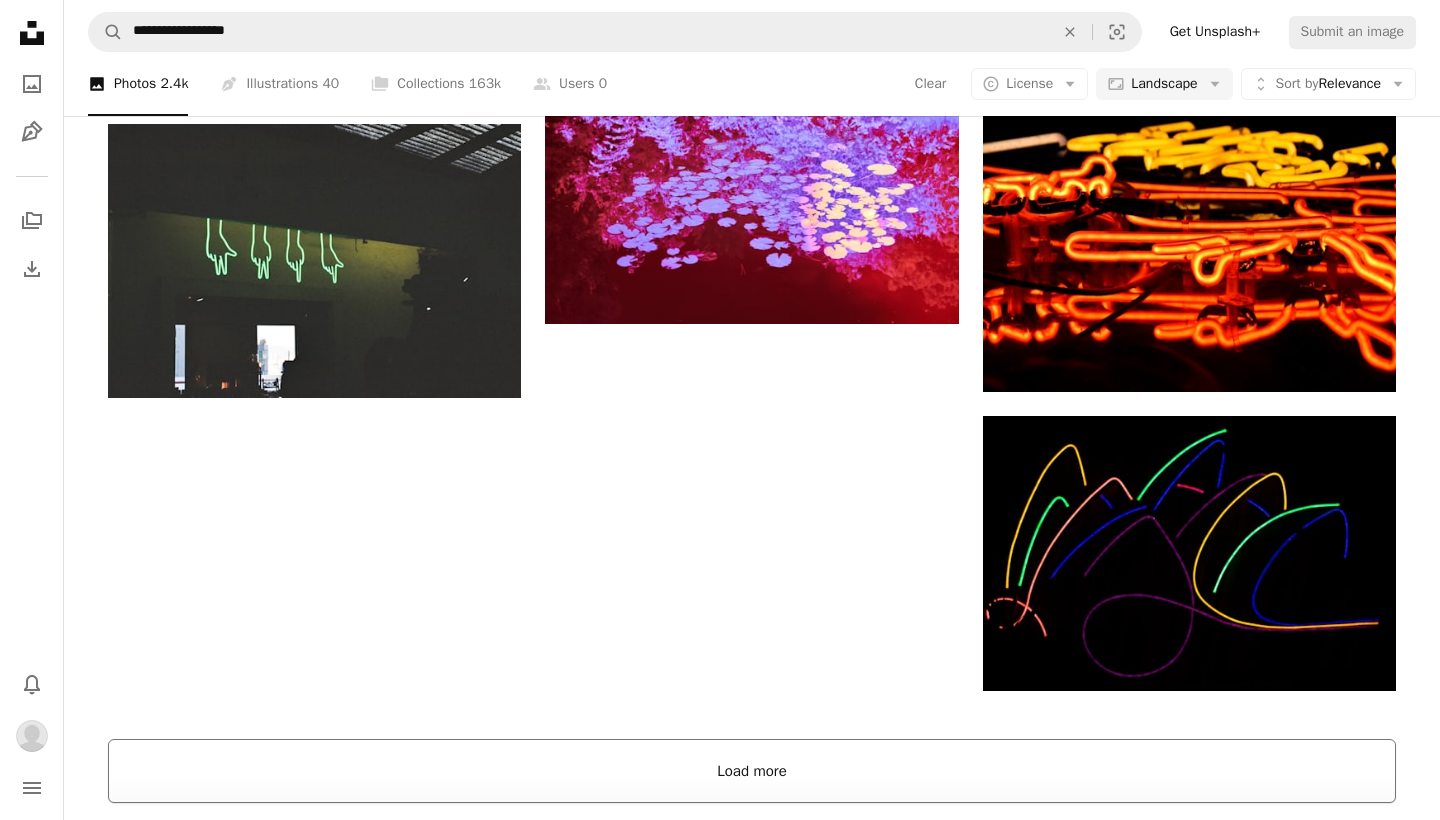 click on "Load more" at bounding box center (752, 771) 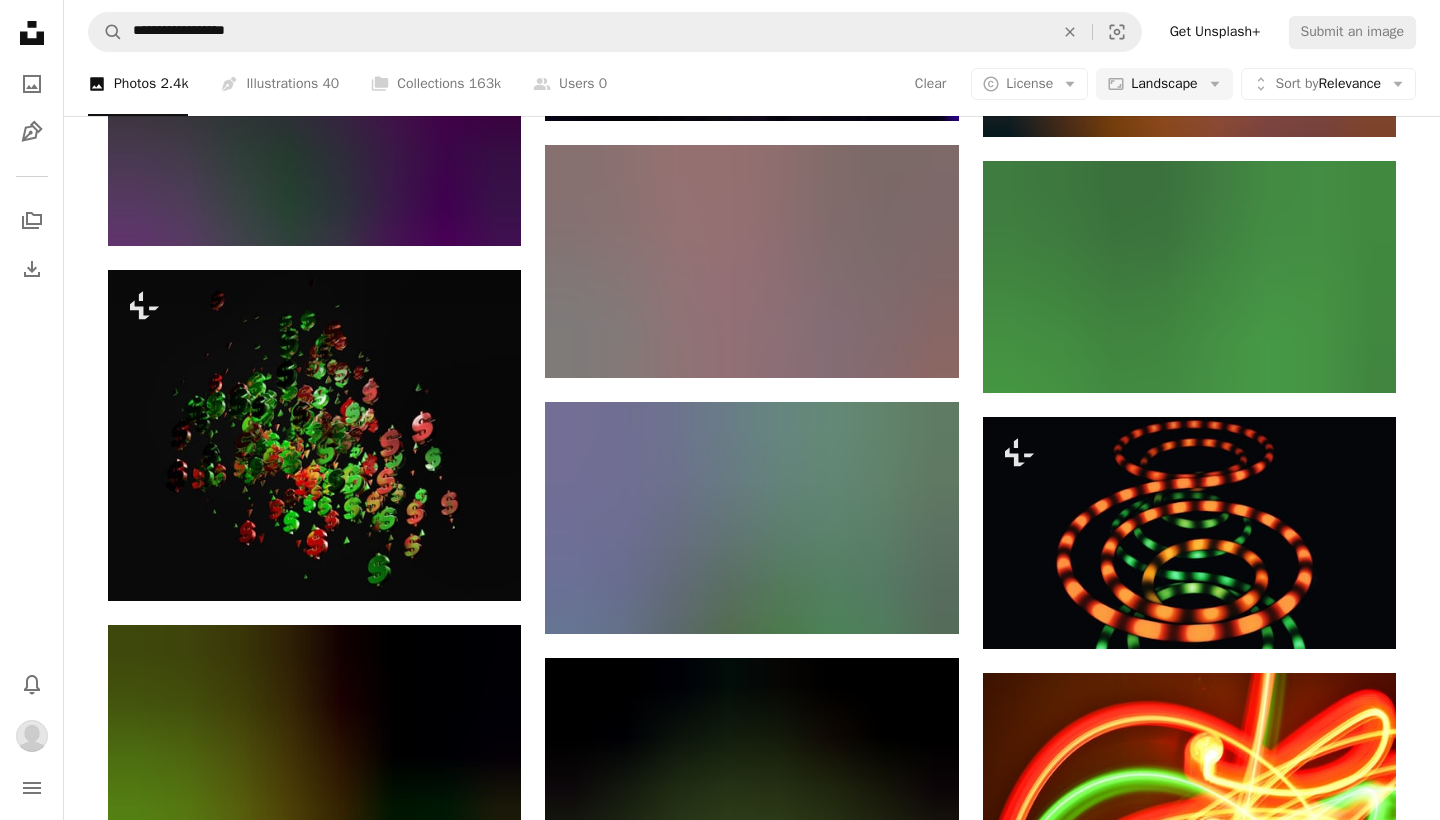 scroll, scrollTop: 24706, scrollLeft: 0, axis: vertical 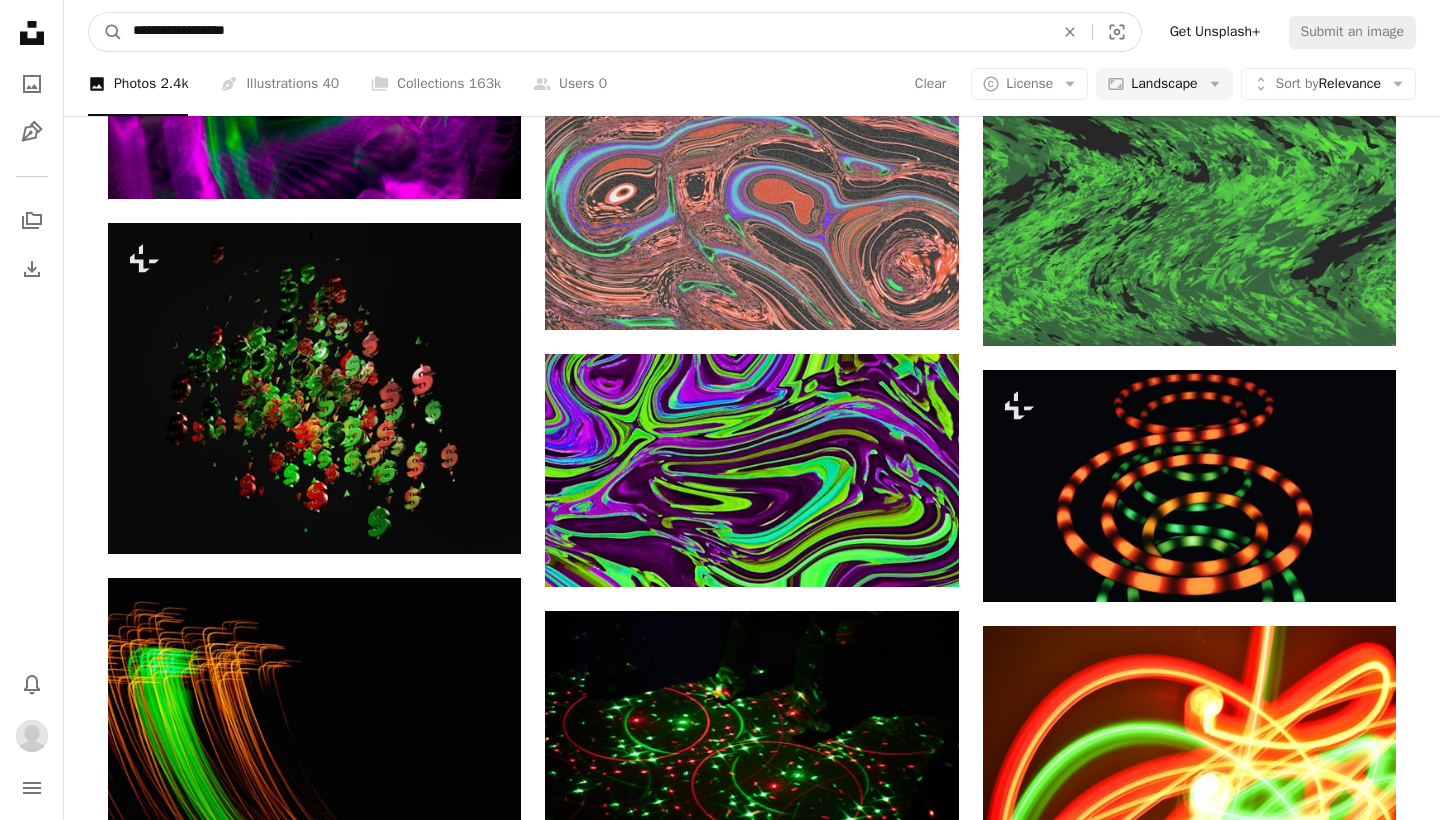 drag, startPoint x: 205, startPoint y: 35, endPoint x: 5, endPoint y: 30, distance: 200.06248 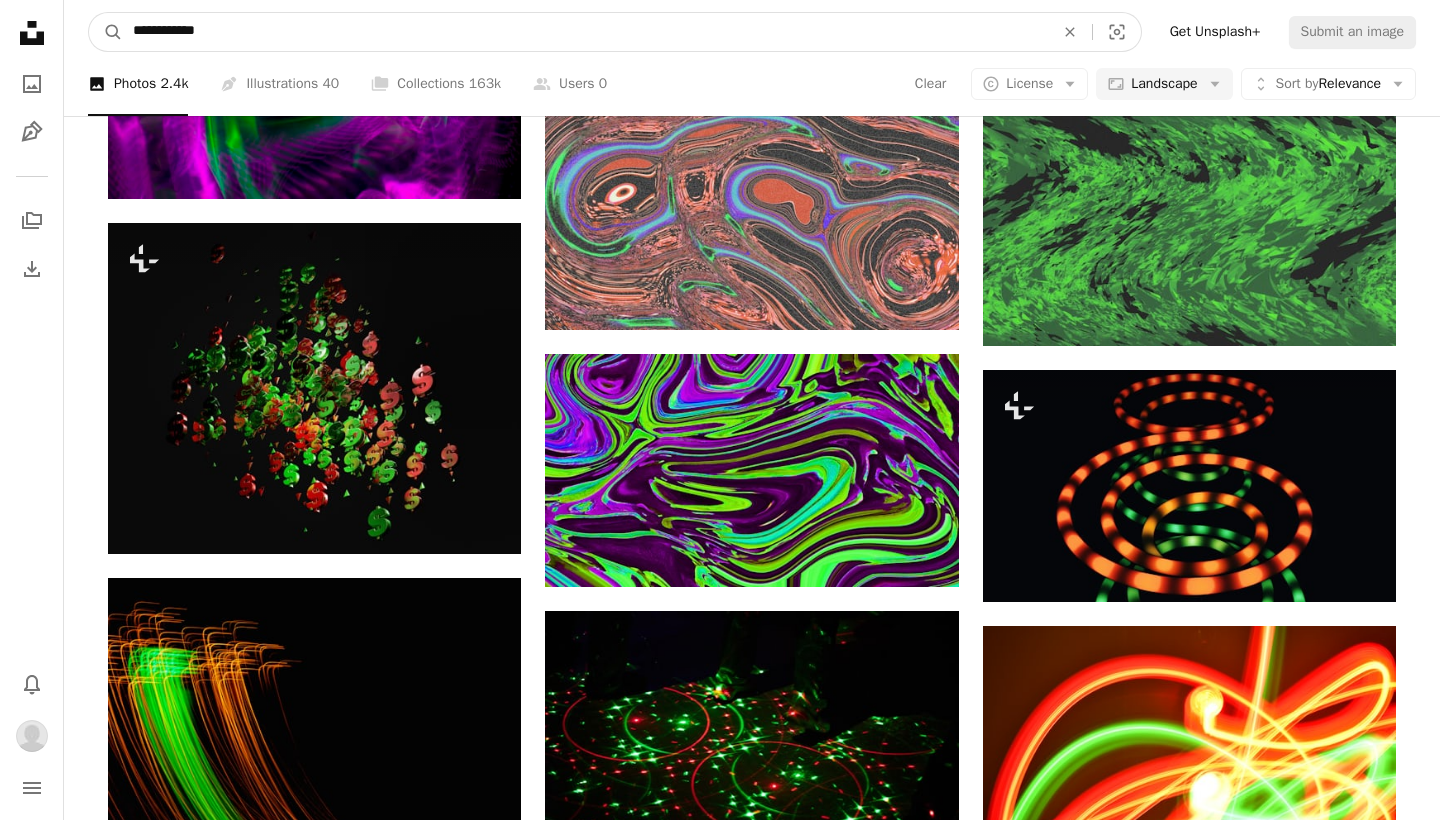 type on "**********" 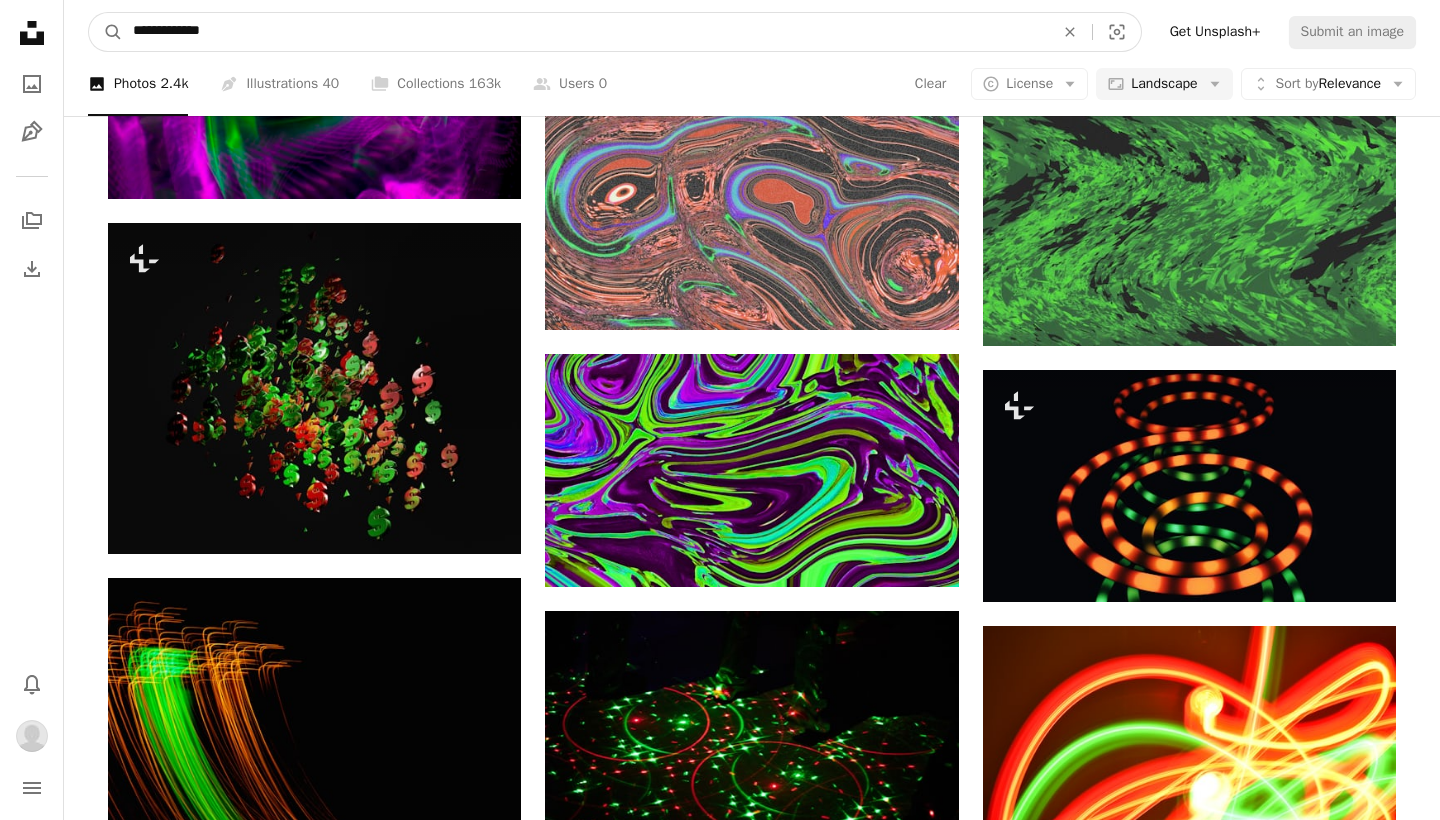 click on "A magnifying glass" at bounding box center [106, 32] 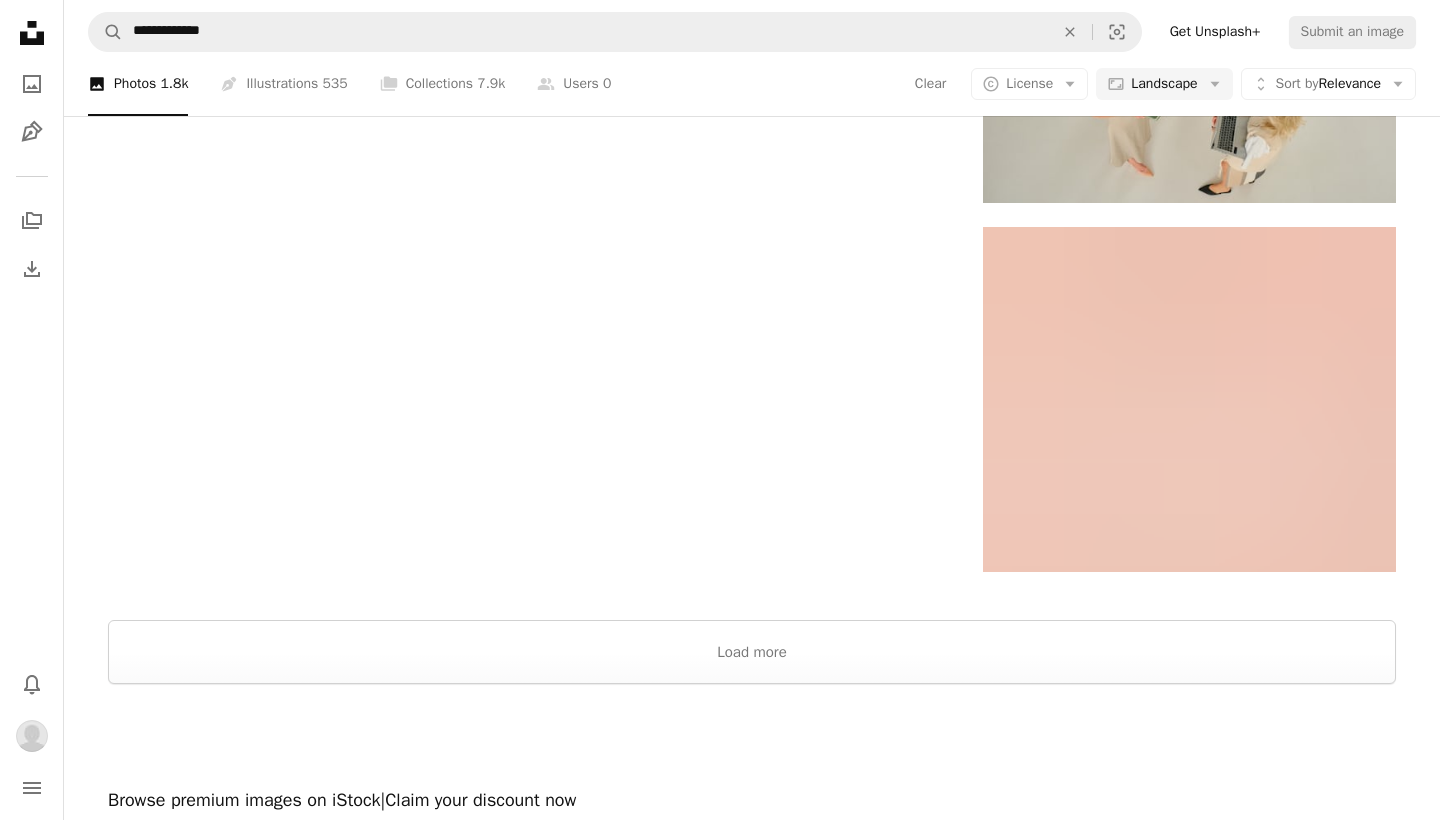 scroll, scrollTop: 2855, scrollLeft: 0, axis: vertical 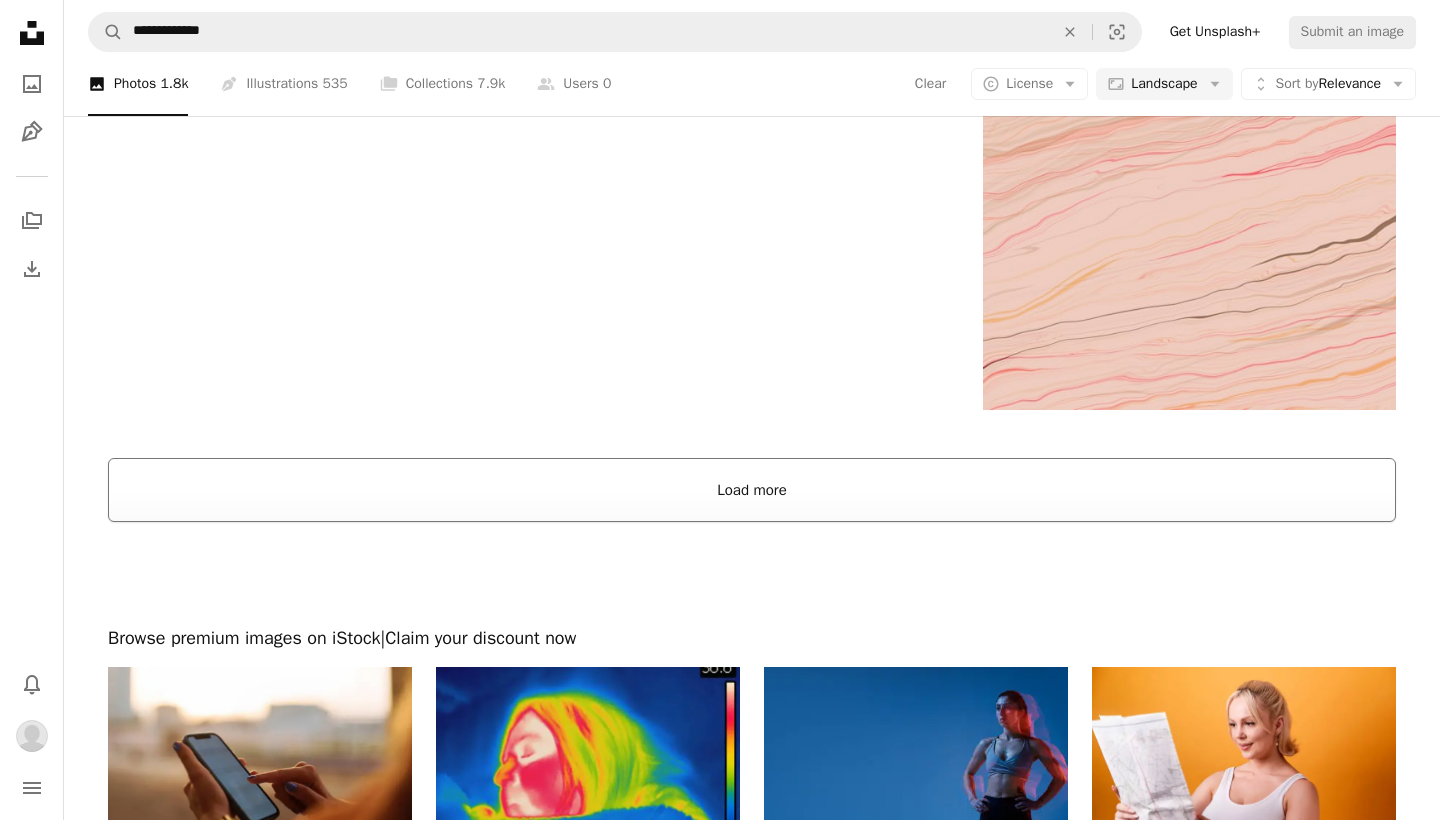 click on "Load more" at bounding box center [752, 490] 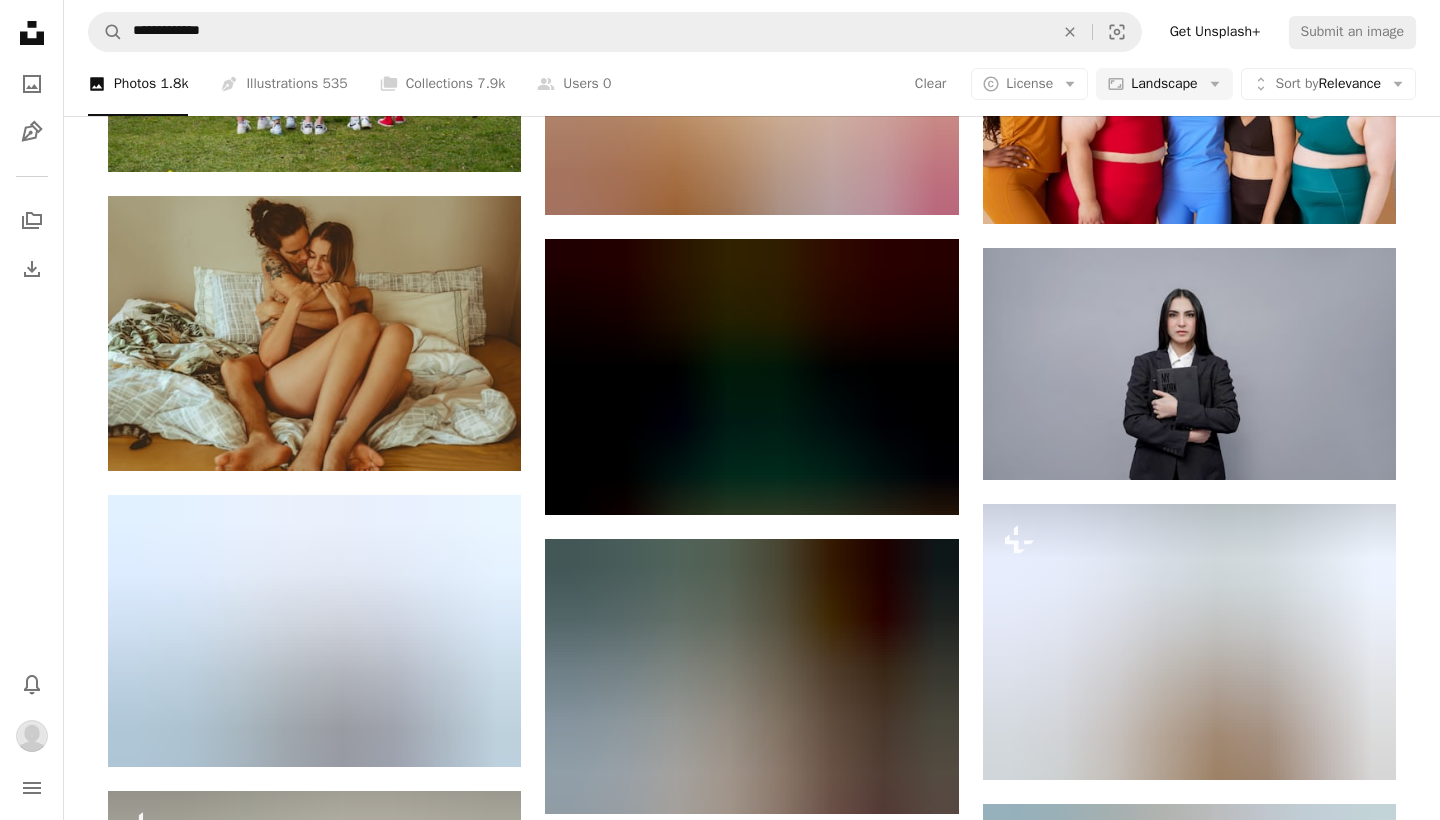 scroll, scrollTop: 18494, scrollLeft: 0, axis: vertical 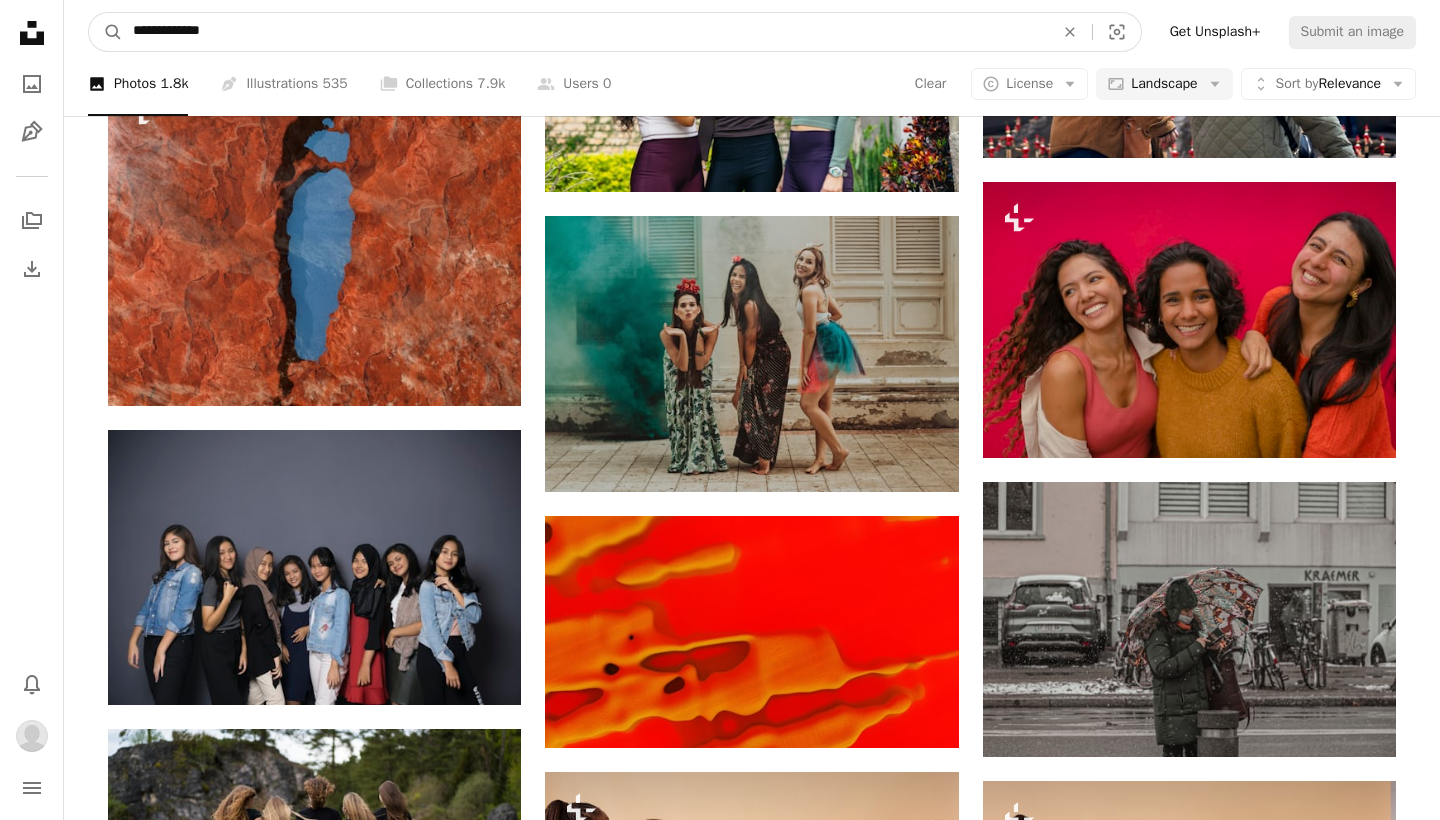 drag, startPoint x: 184, startPoint y: 35, endPoint x: 28, endPoint y: 38, distance: 156.02884 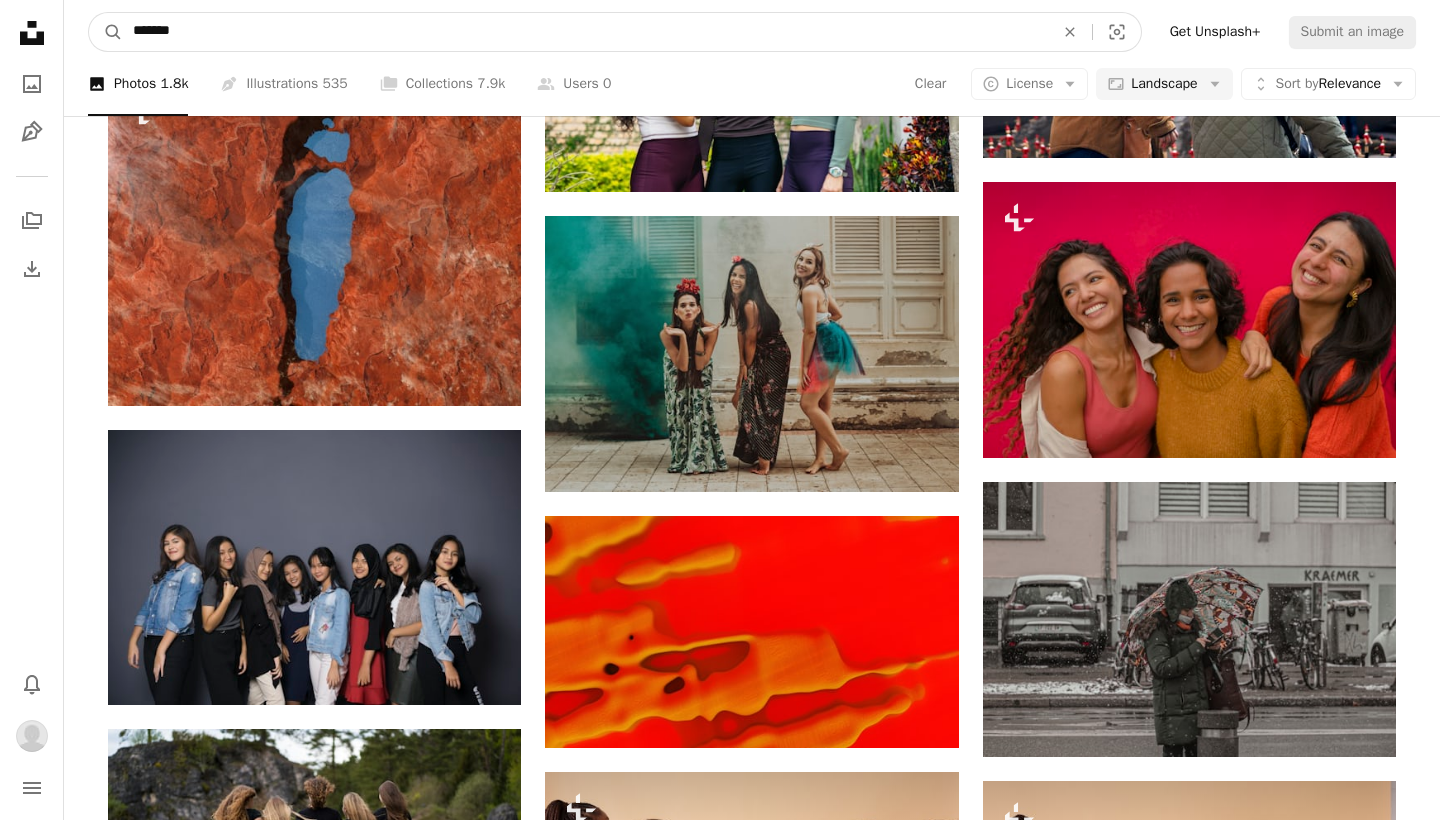 click on "A magnifying glass" at bounding box center [106, 32] 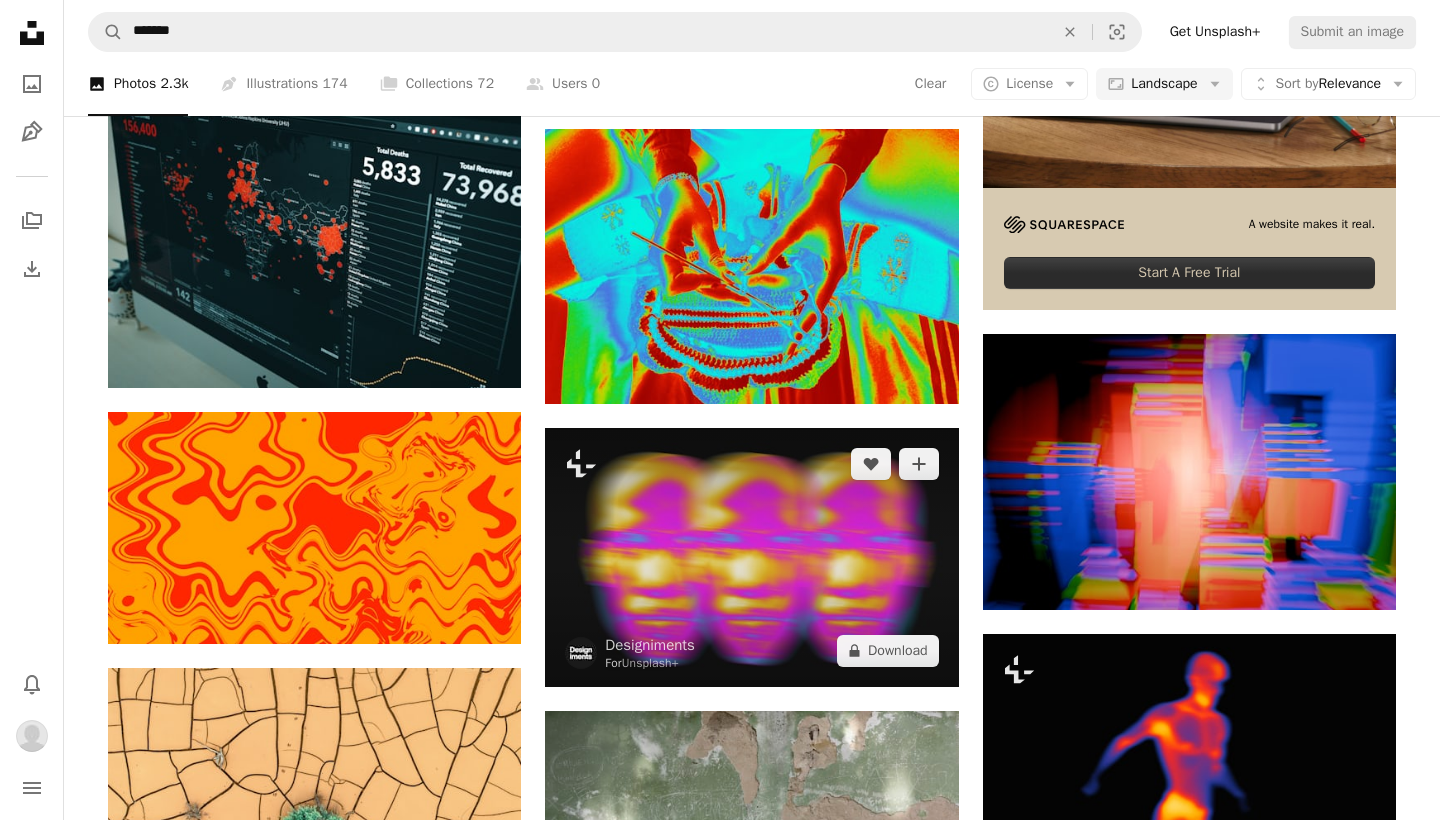 scroll, scrollTop: 736, scrollLeft: 0, axis: vertical 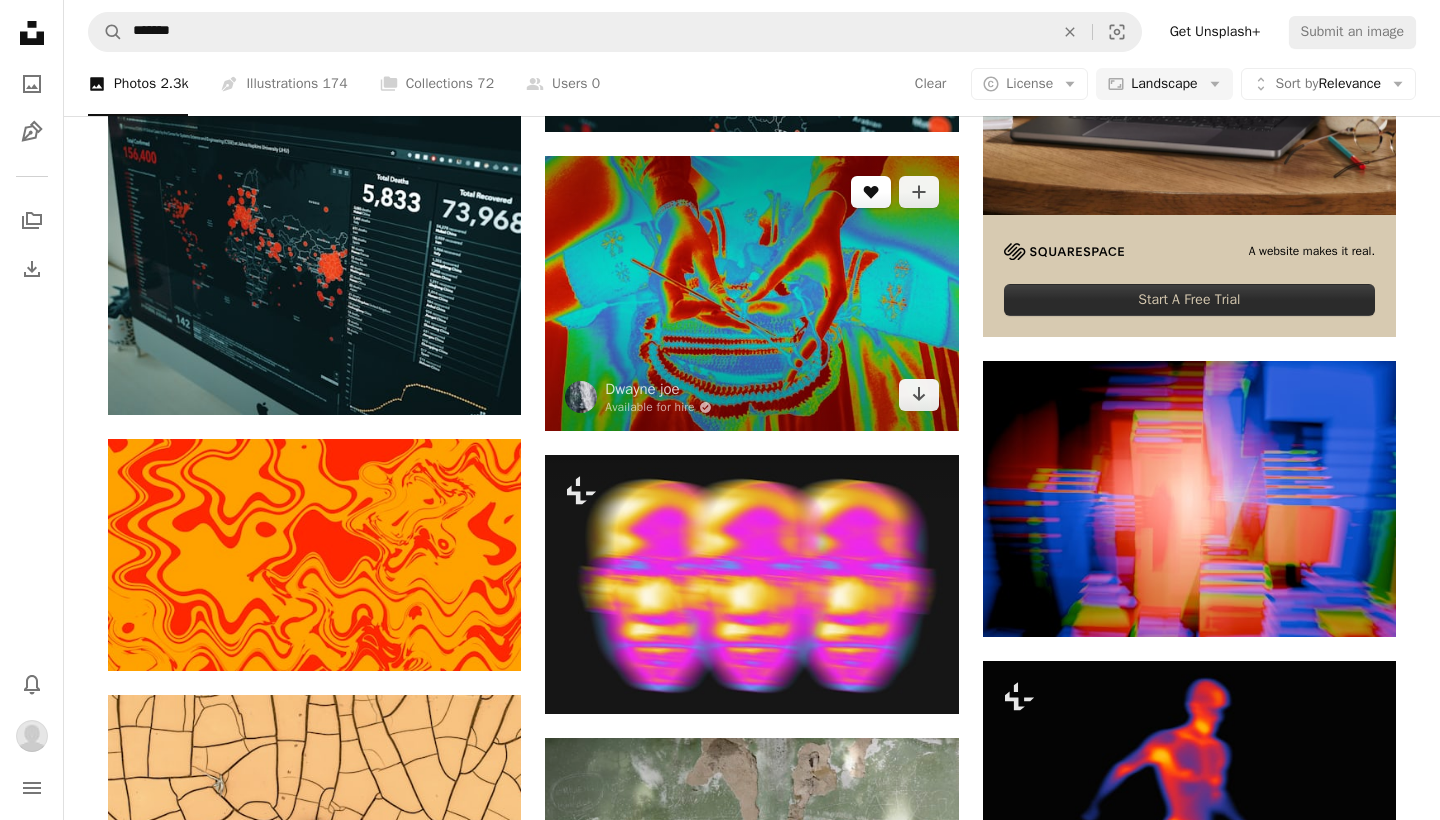 click on "A heart" at bounding box center [871, 192] 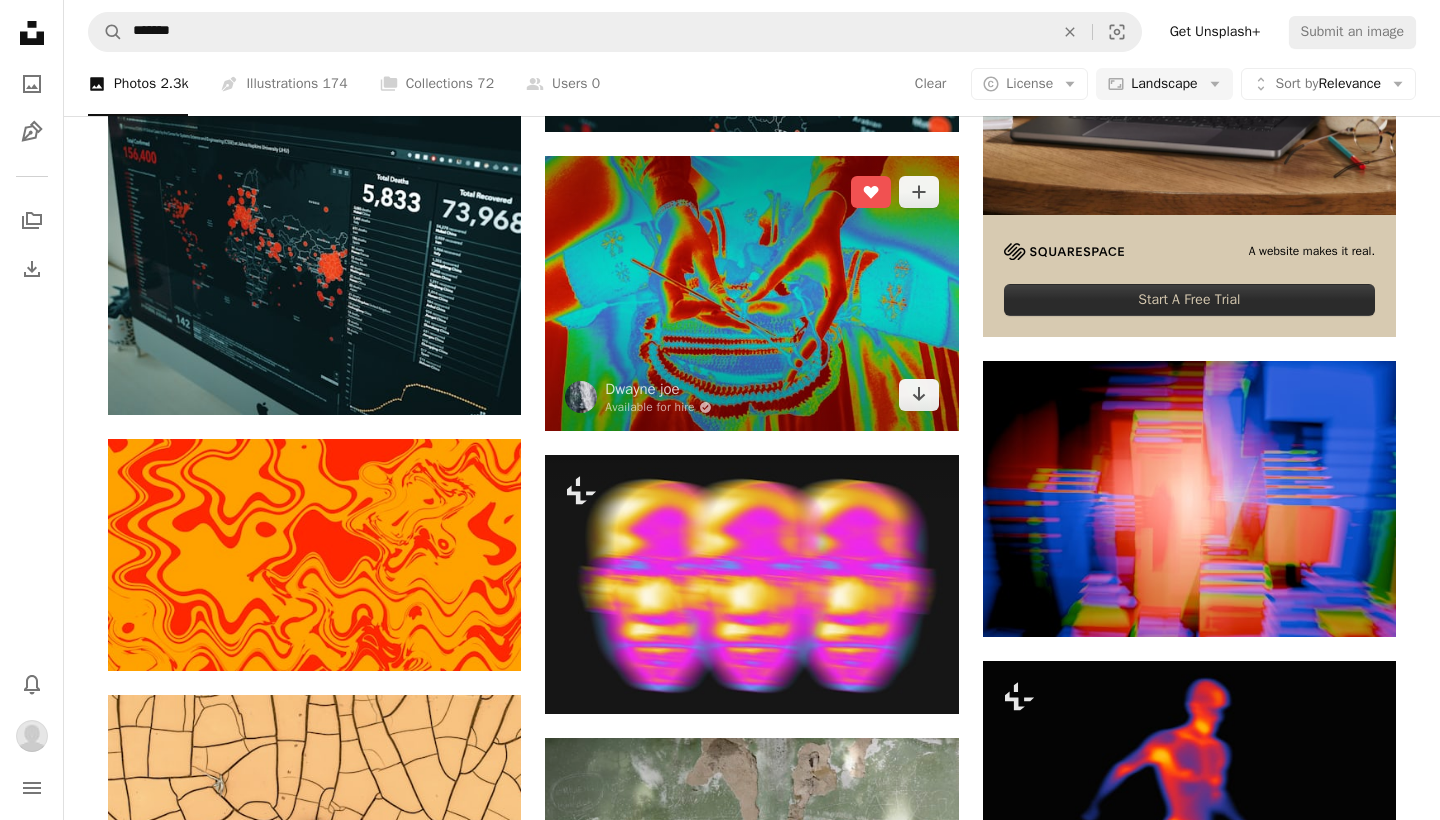 click at bounding box center (751, 293) 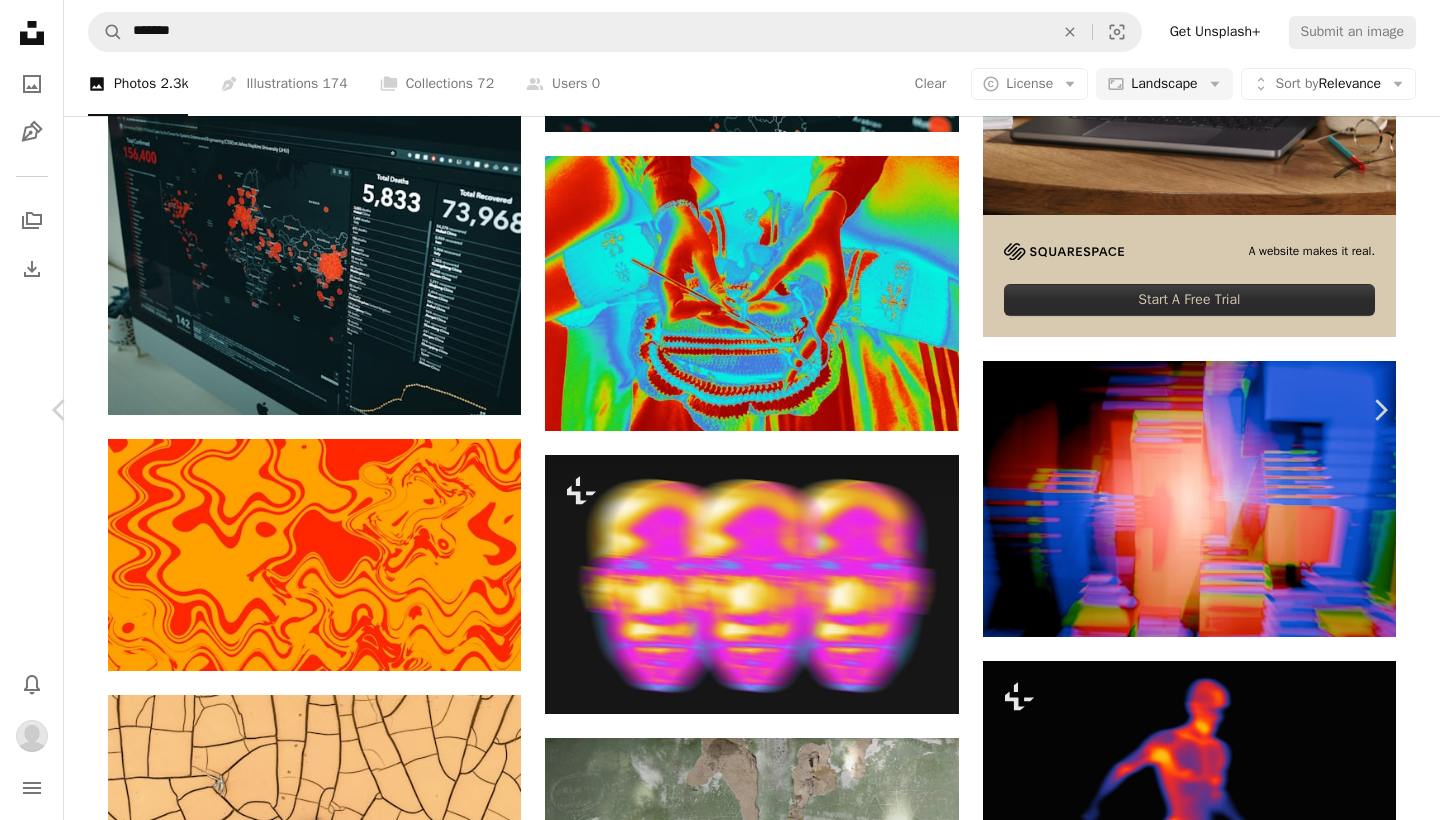scroll, scrollTop: 1797, scrollLeft: 0, axis: vertical 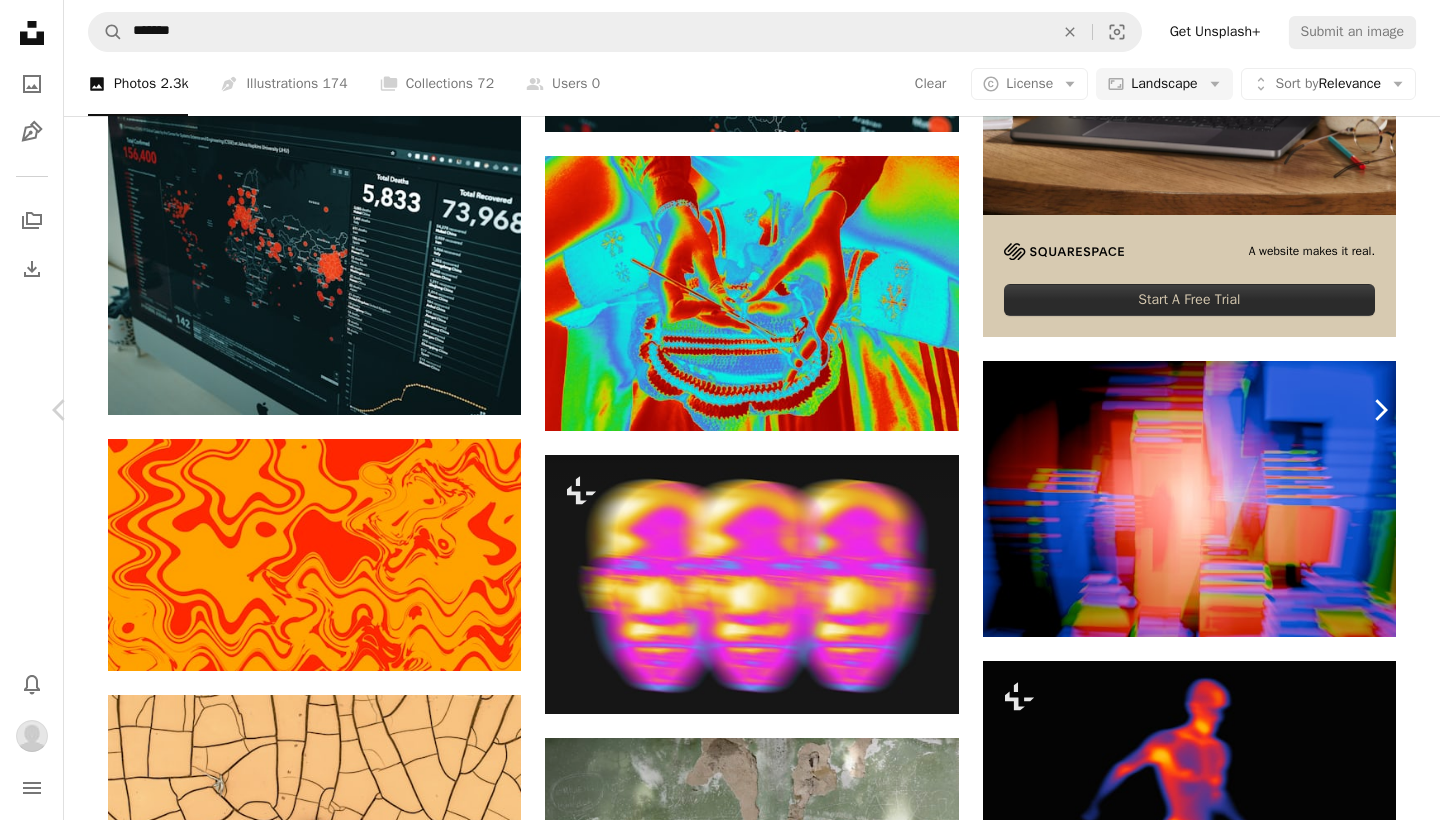click on "Chevron right" at bounding box center [1380, 410] 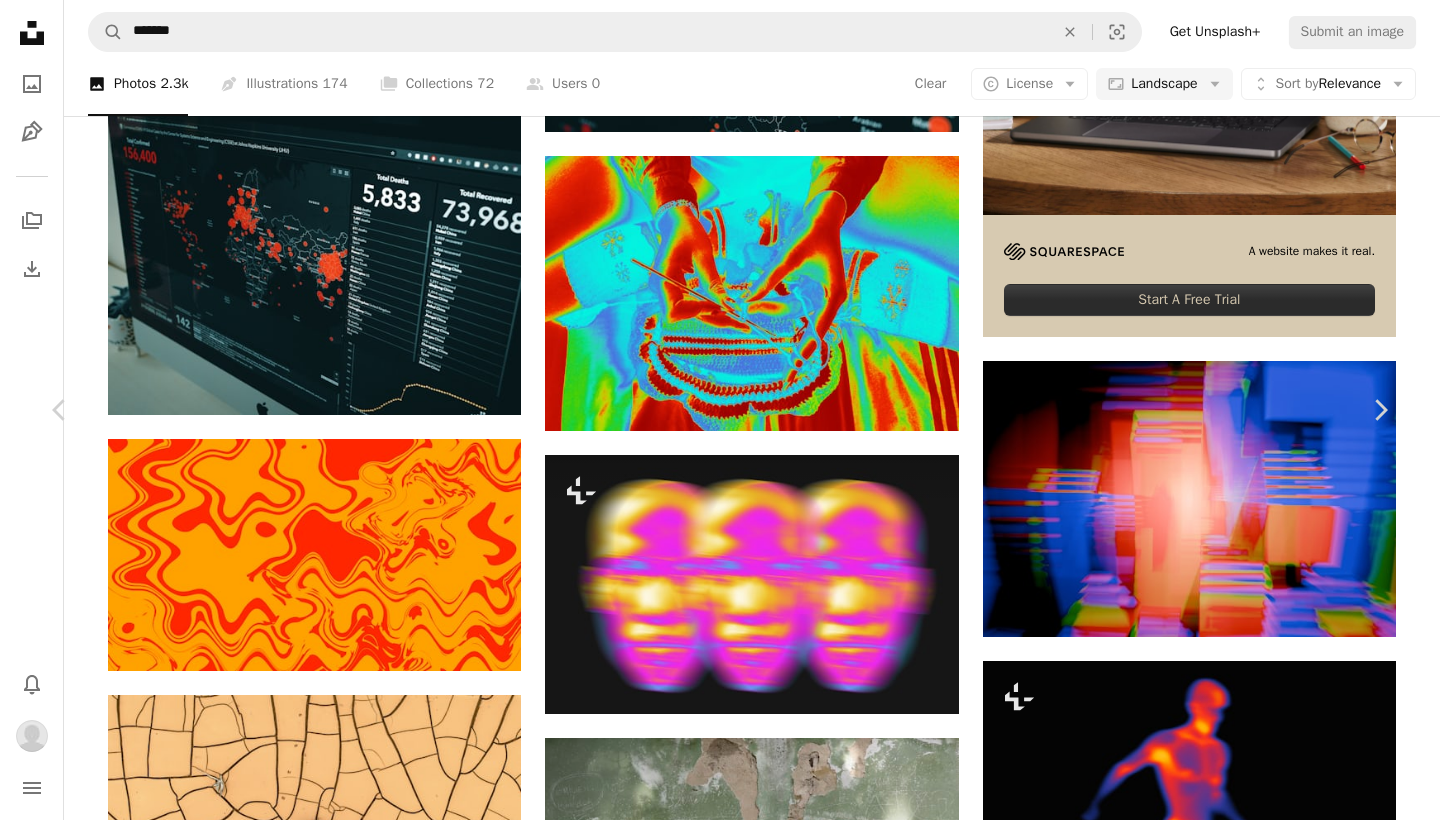click on "An X shape Chevron left Chevron right [FIRST] [LAST] For  Unsplash+ A heart A plus sign A lock Download Zoom in A forward-right arrow Share More Actions Calendar outlined Published on  October 10, 2024 Safety Licensed under the  Unsplash+ License abstract face gradient gradient background energy blurry background head heatmap heat map heatmap effect From this series Plus sign for Unsplash+ Plus sign for Unsplash+ Related images" at bounding box center (720, 3763) 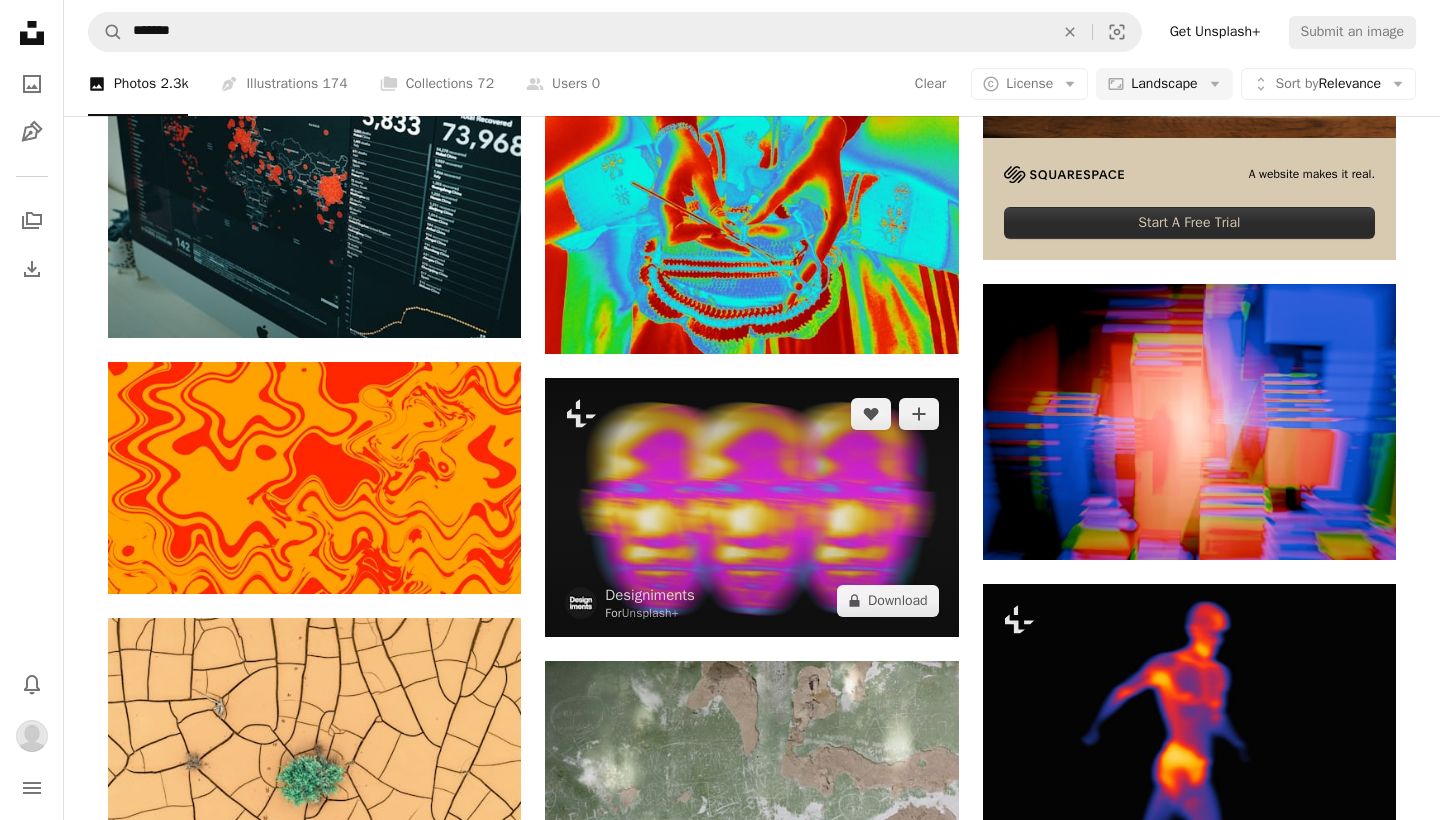scroll, scrollTop: 812, scrollLeft: 0, axis: vertical 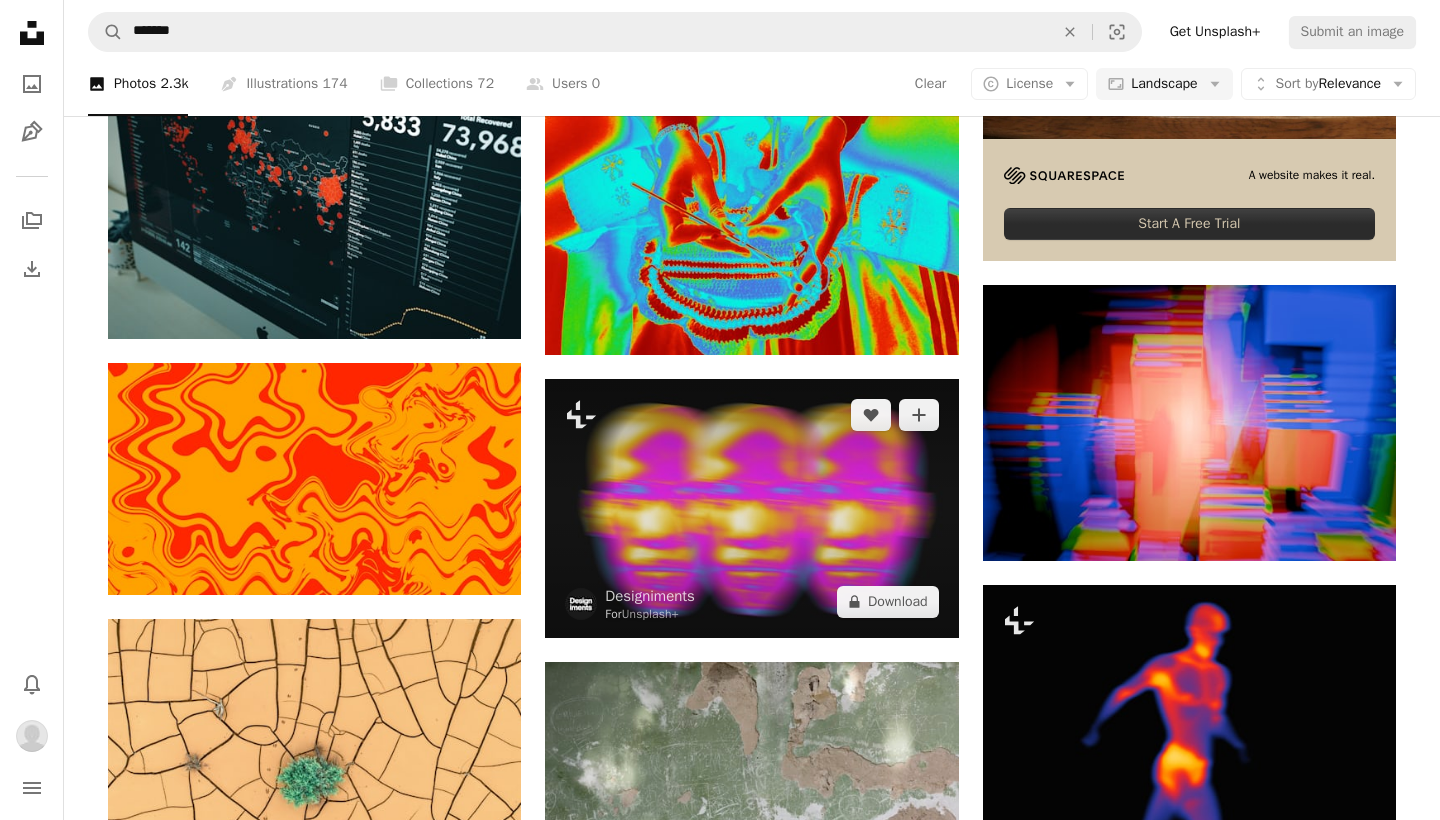 click at bounding box center [751, 508] 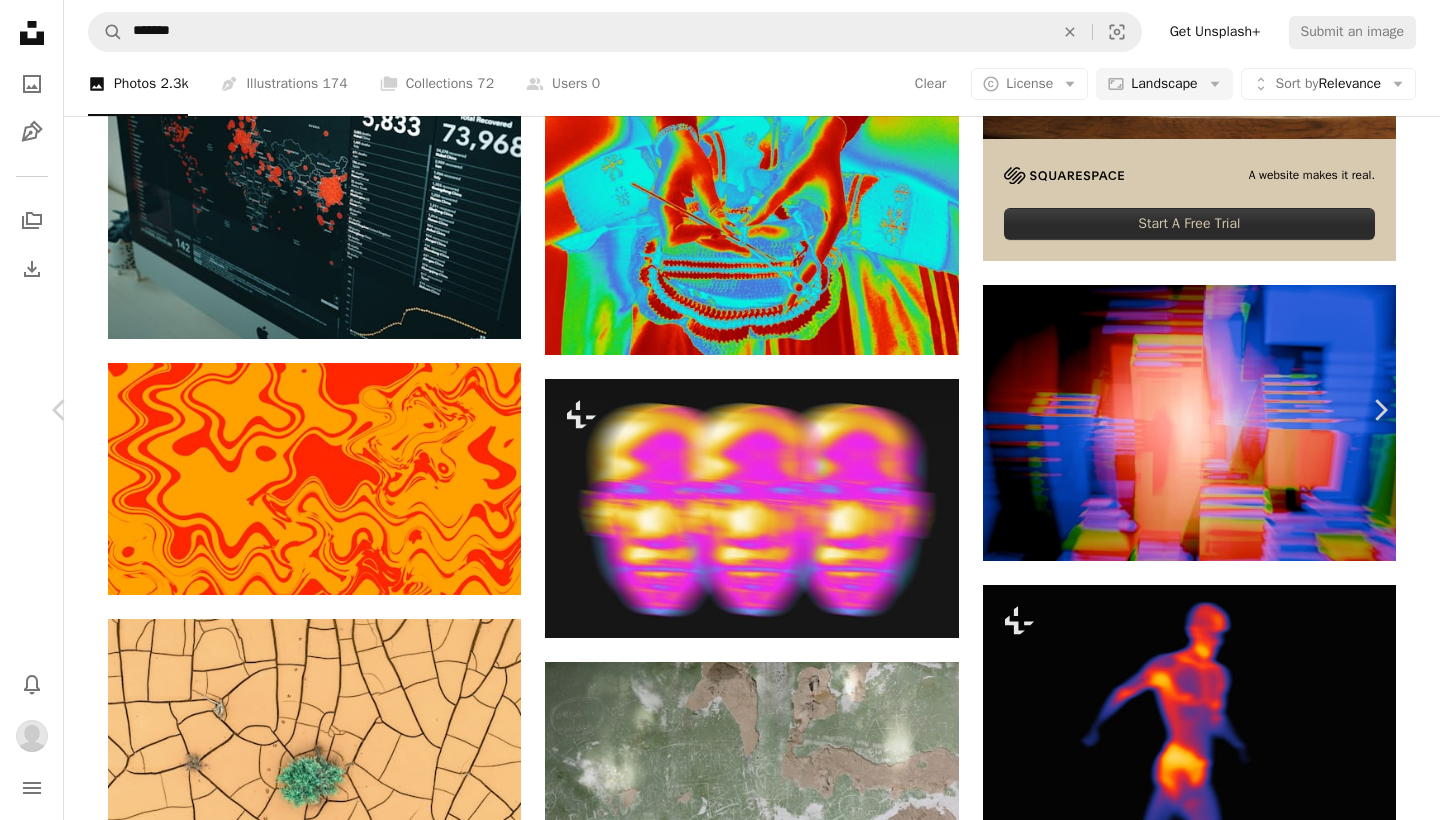 scroll, scrollTop: 1088, scrollLeft: 0, axis: vertical 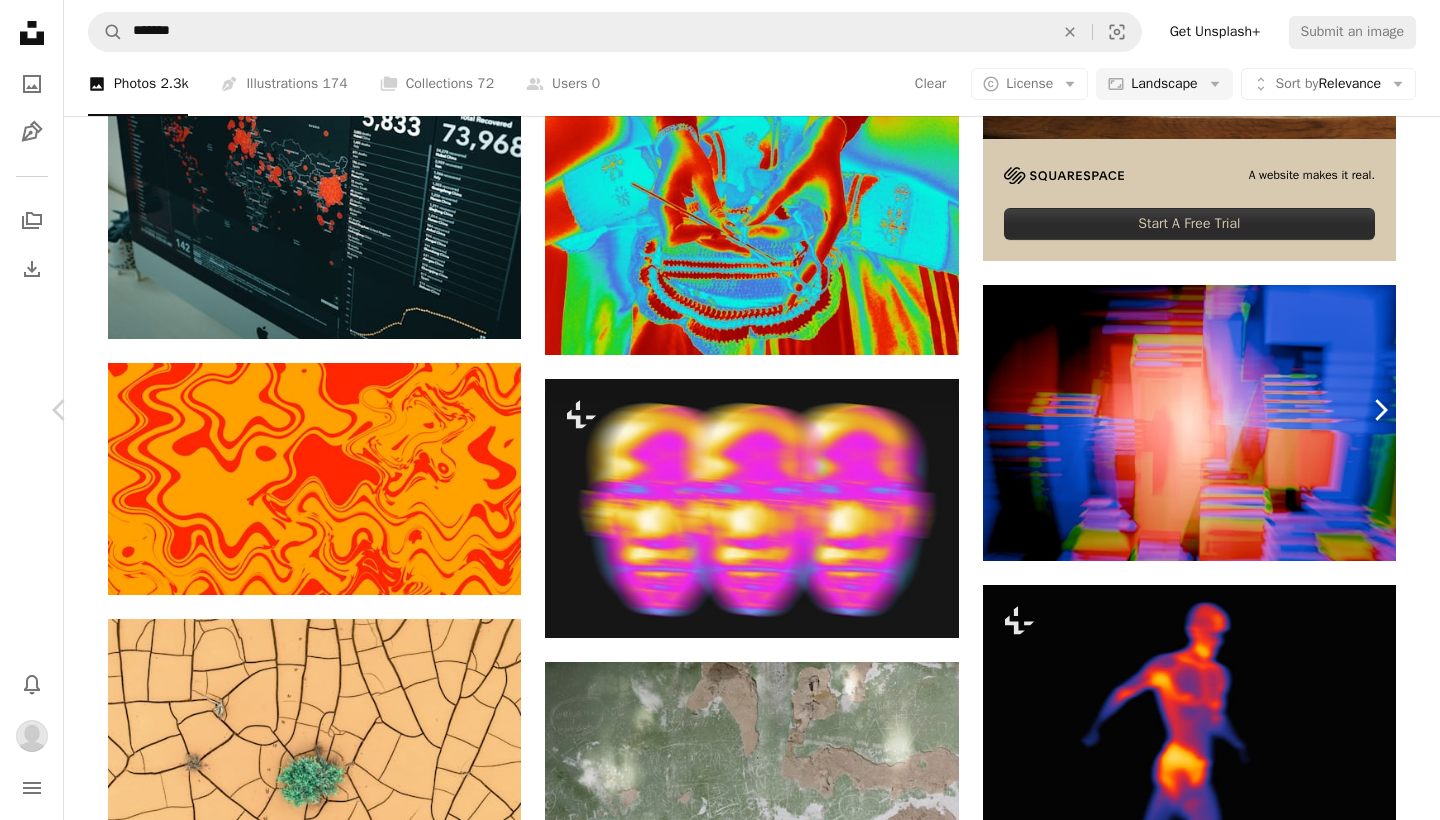 click on "Chevron right" at bounding box center (1380, 410) 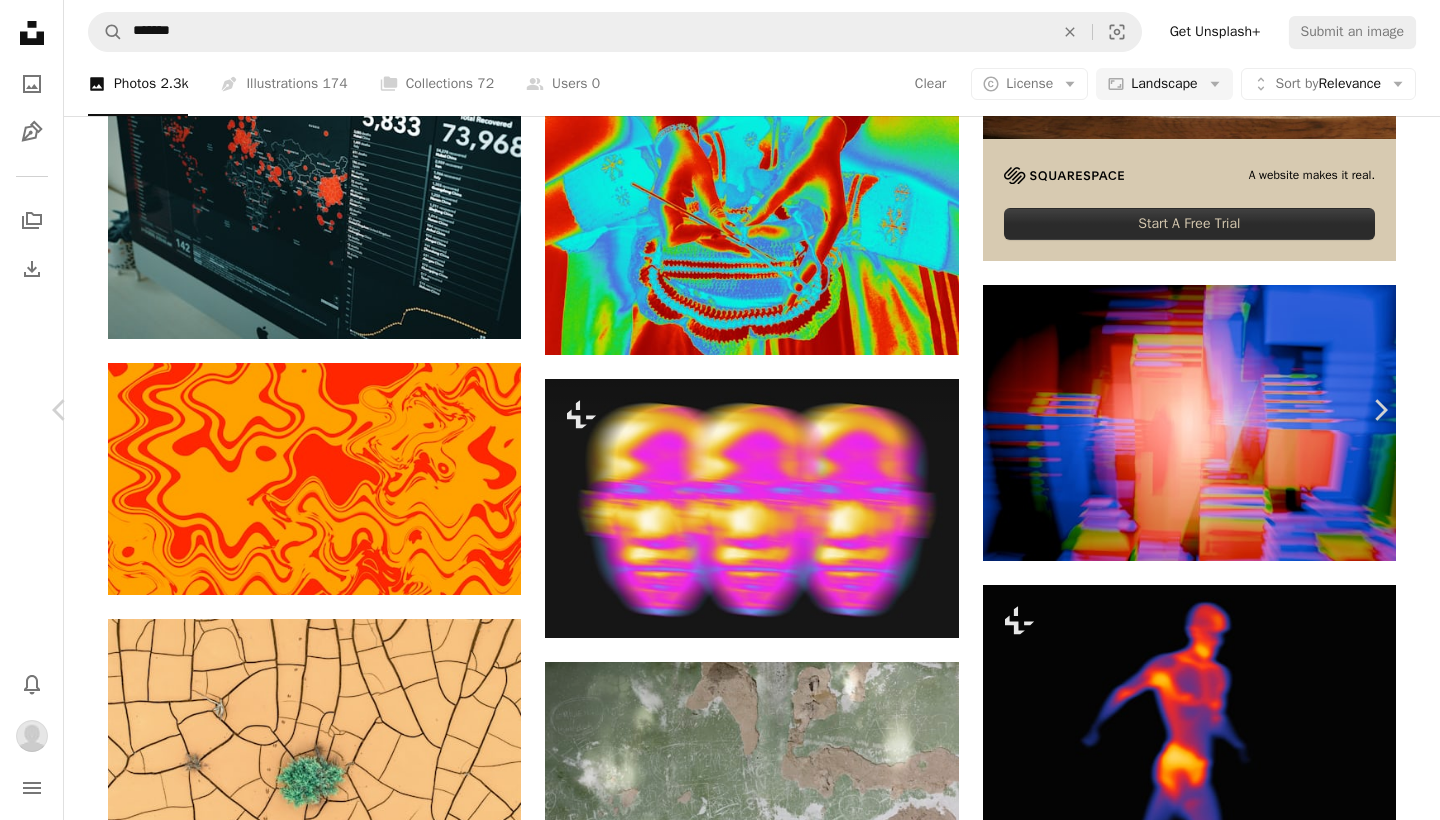 scroll, scrollTop: 0, scrollLeft: 0, axis: both 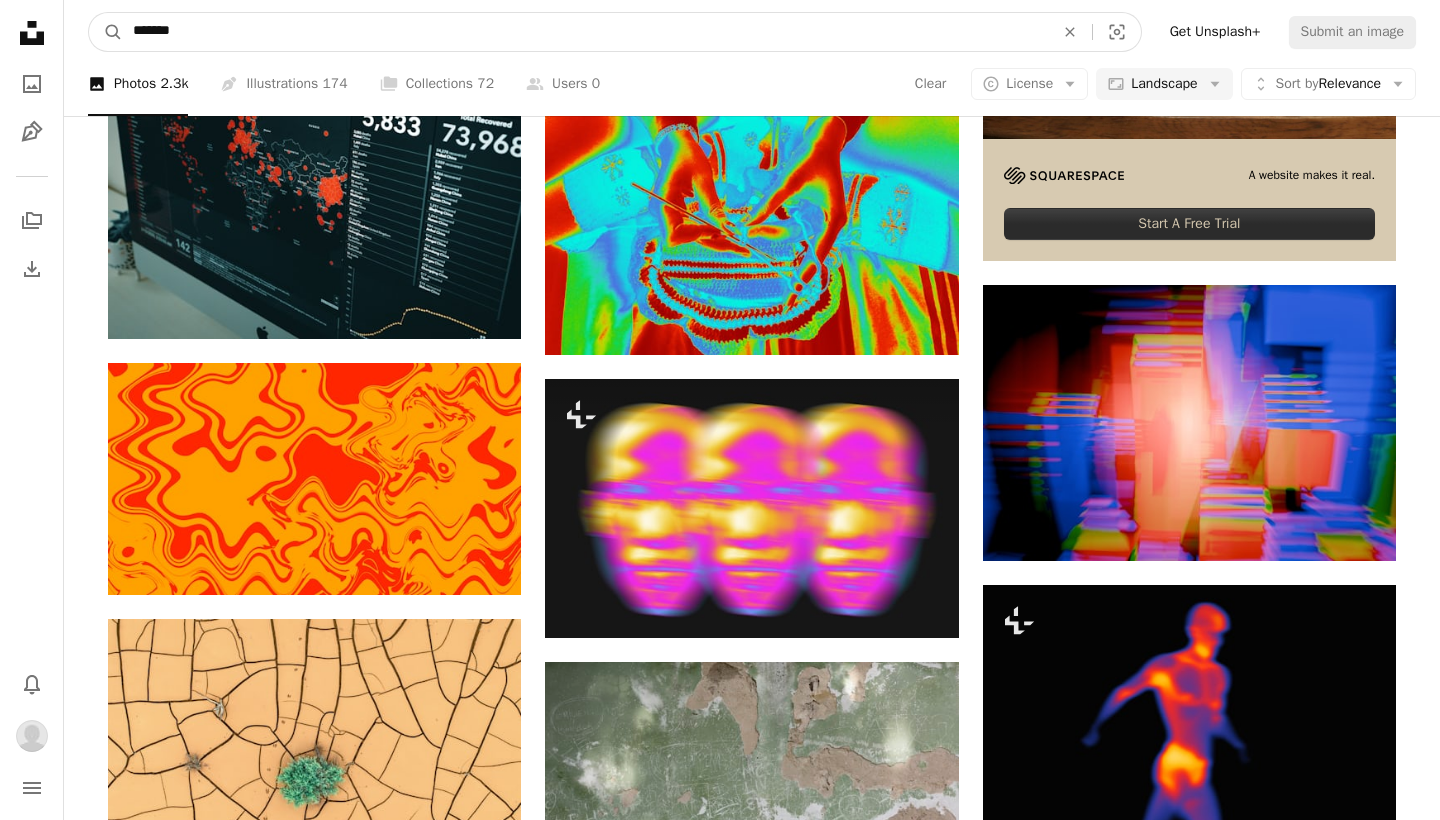 click on "*******" at bounding box center [585, 32] 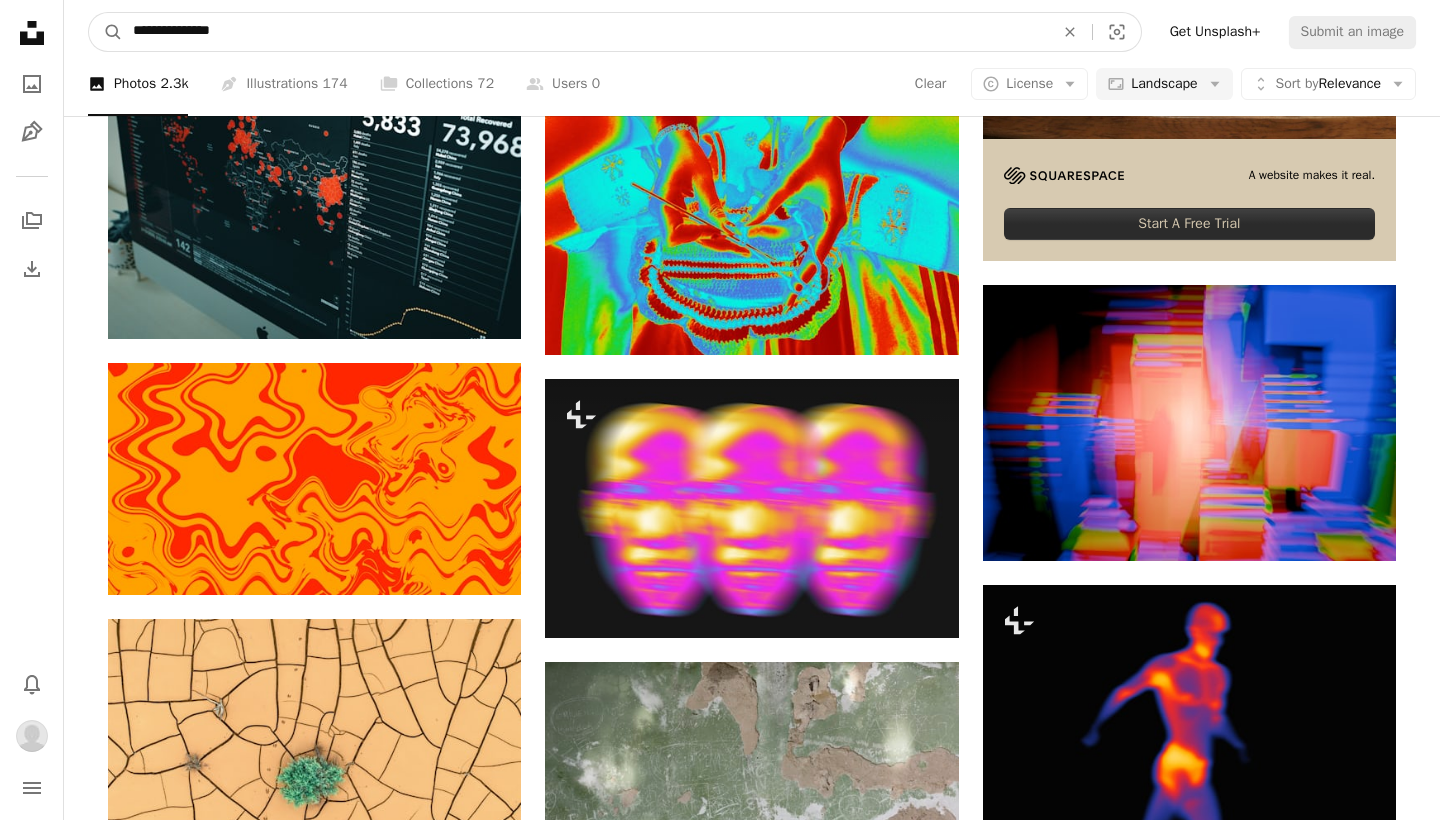 type on "**********" 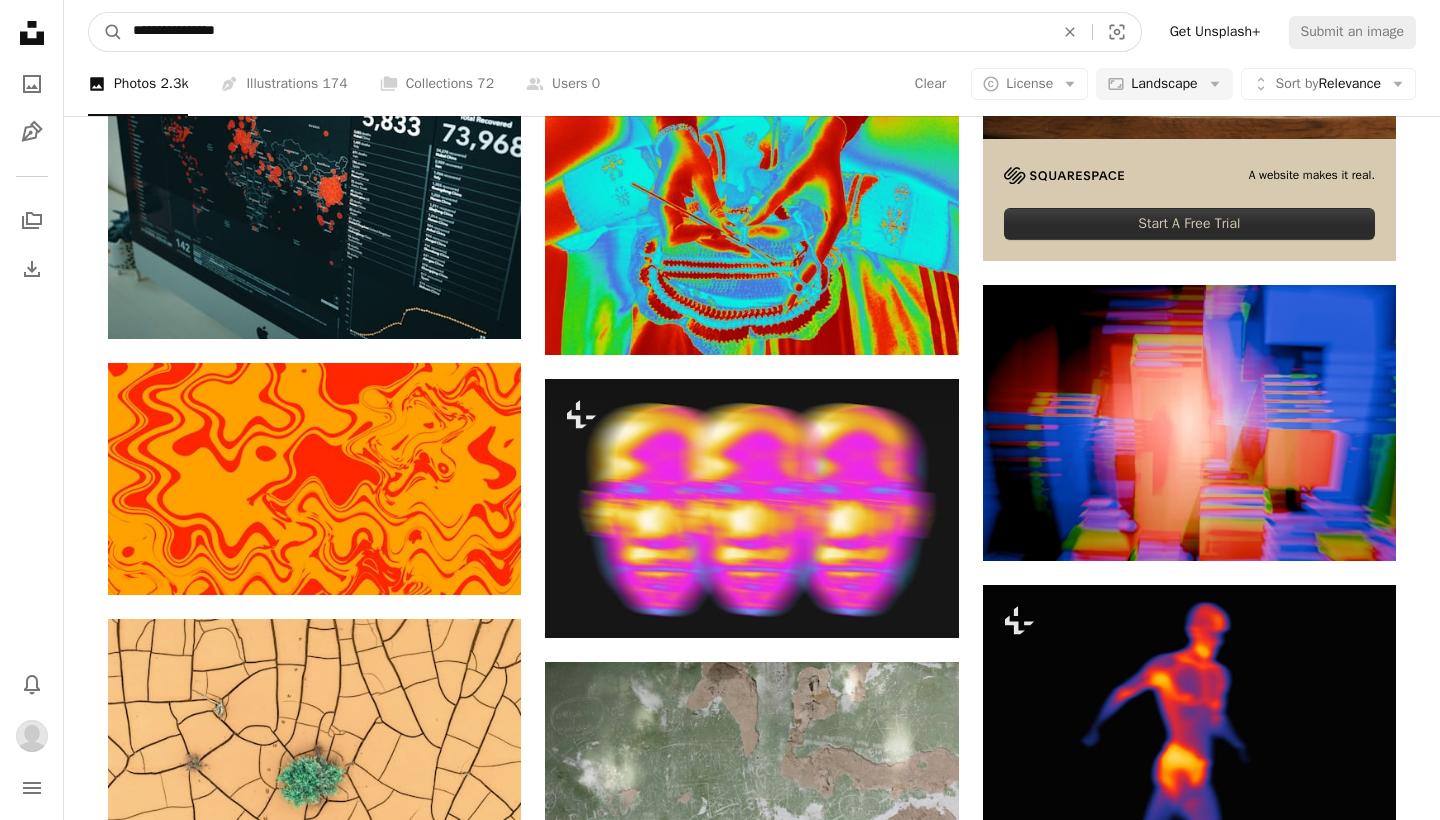 click on "A magnifying glass" at bounding box center [106, 32] 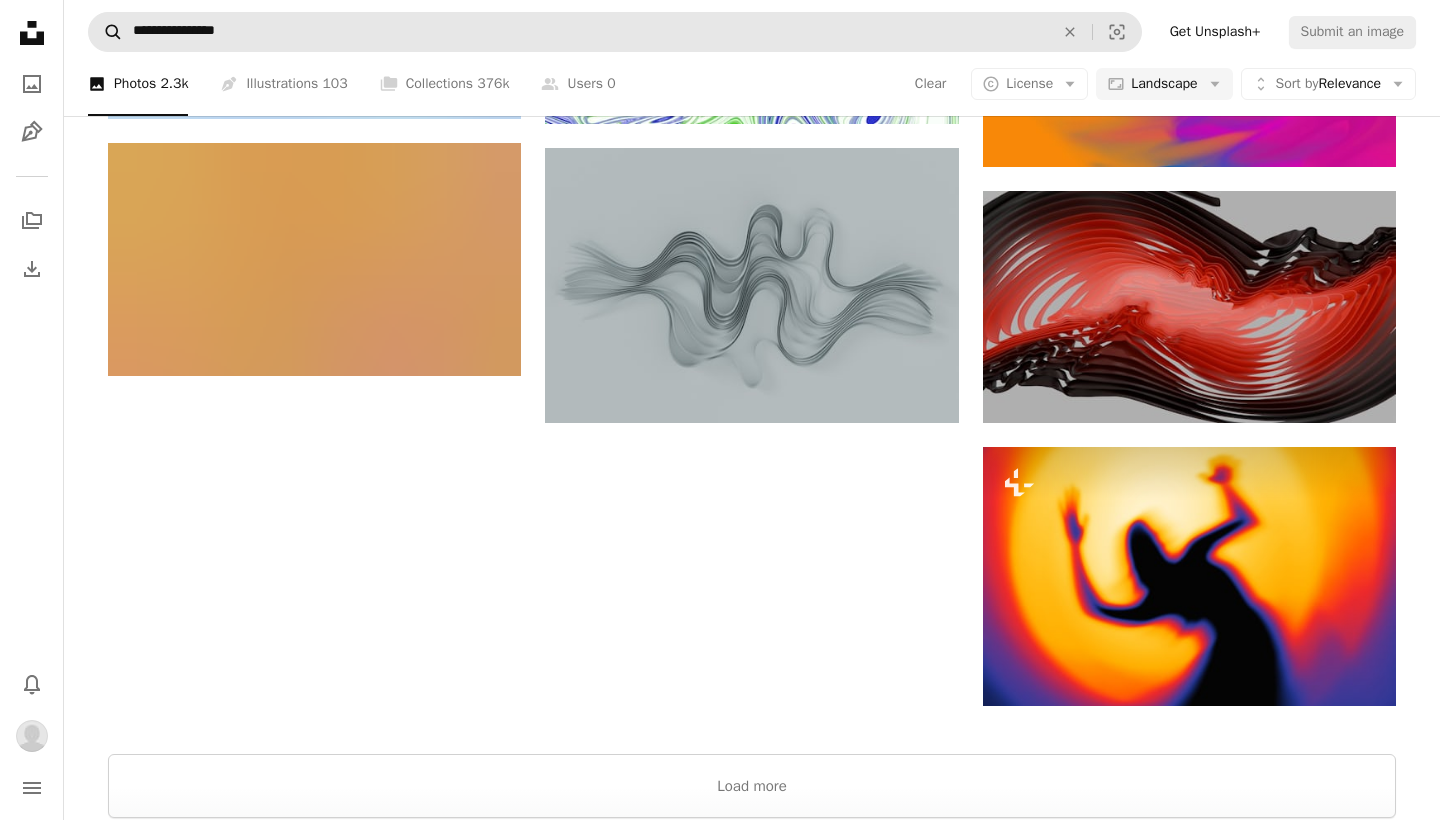 scroll, scrollTop: 2308, scrollLeft: 0, axis: vertical 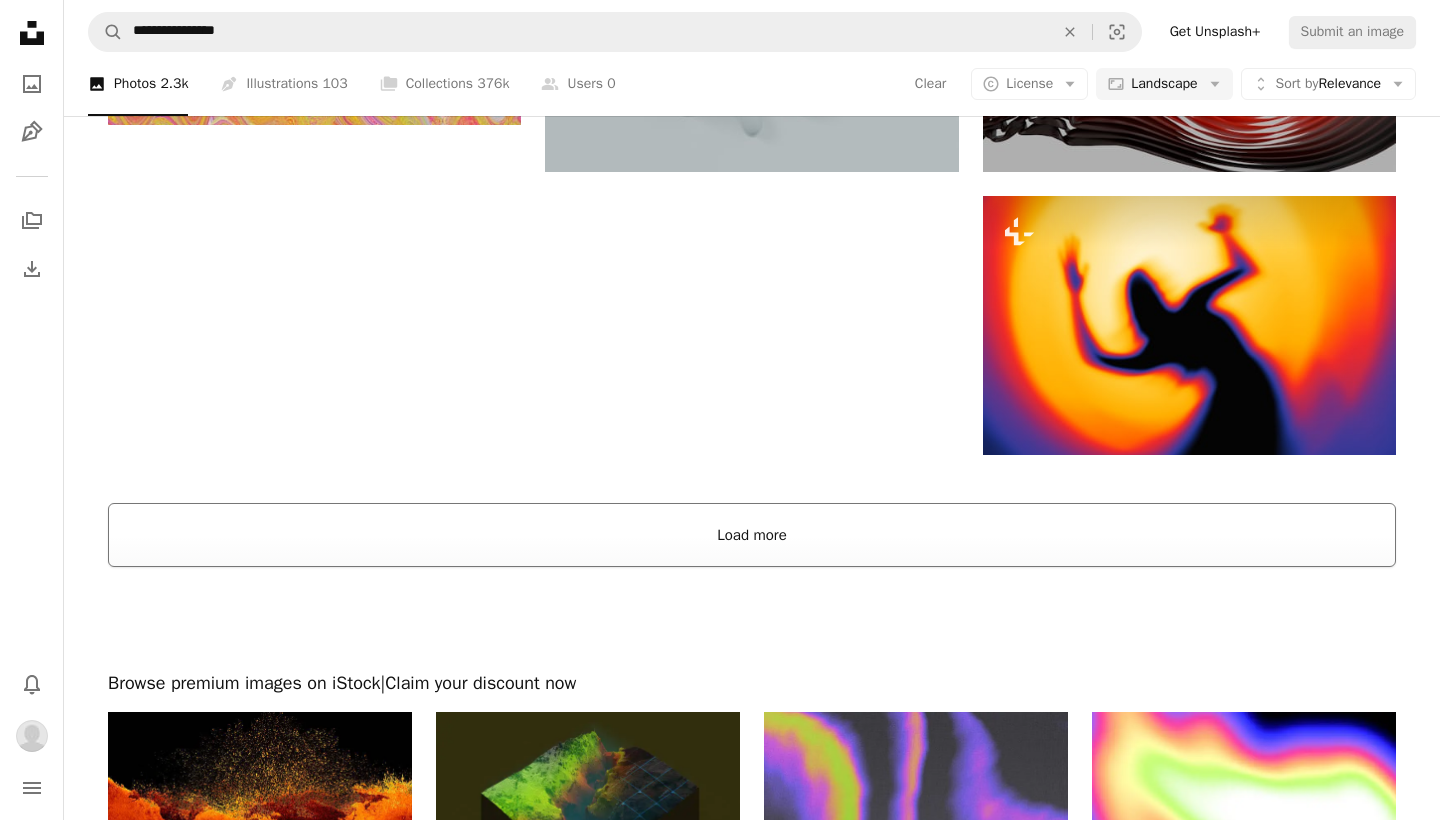 click on "Load more" at bounding box center [752, 535] 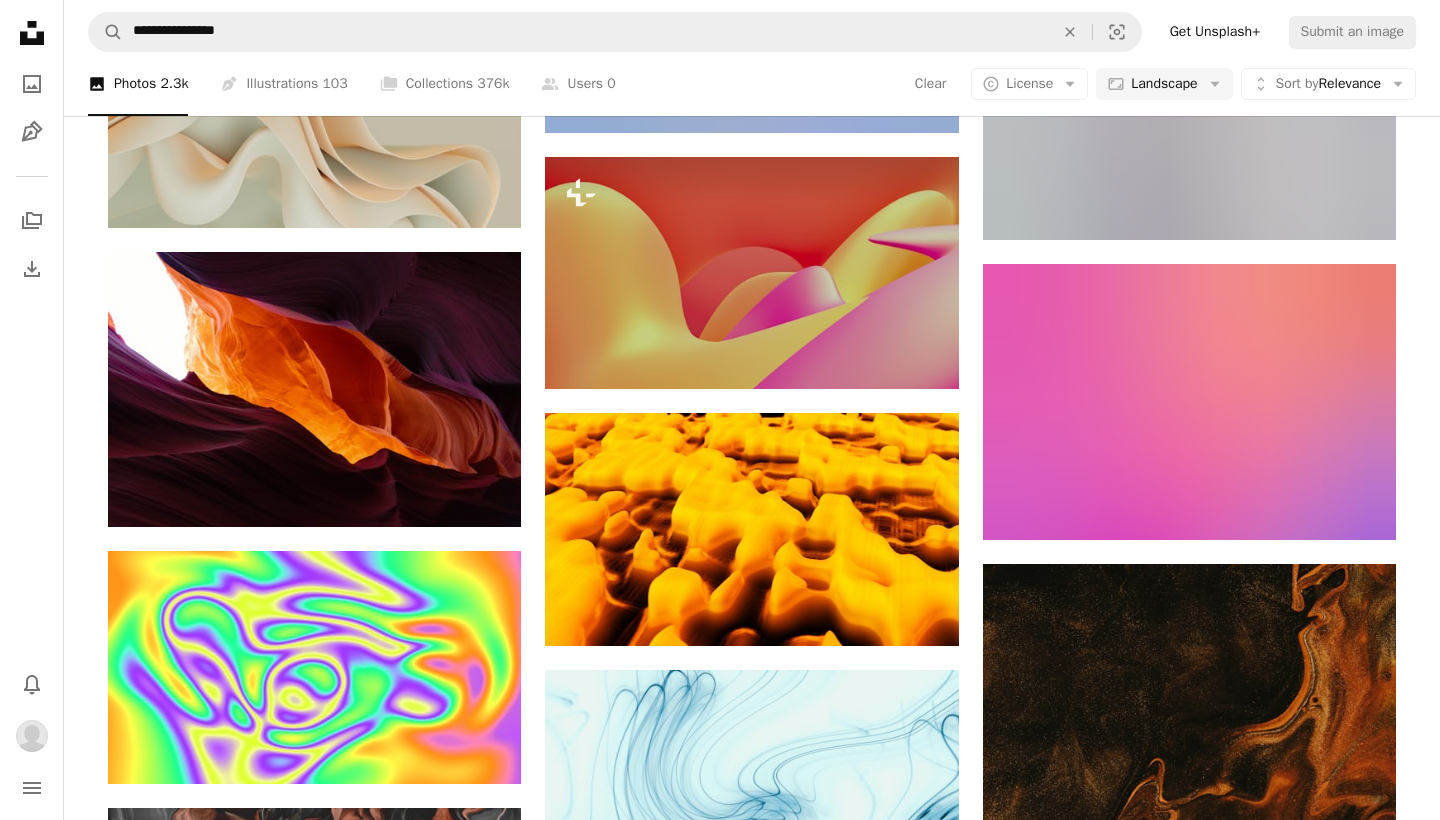 scroll, scrollTop: 20293, scrollLeft: 0, axis: vertical 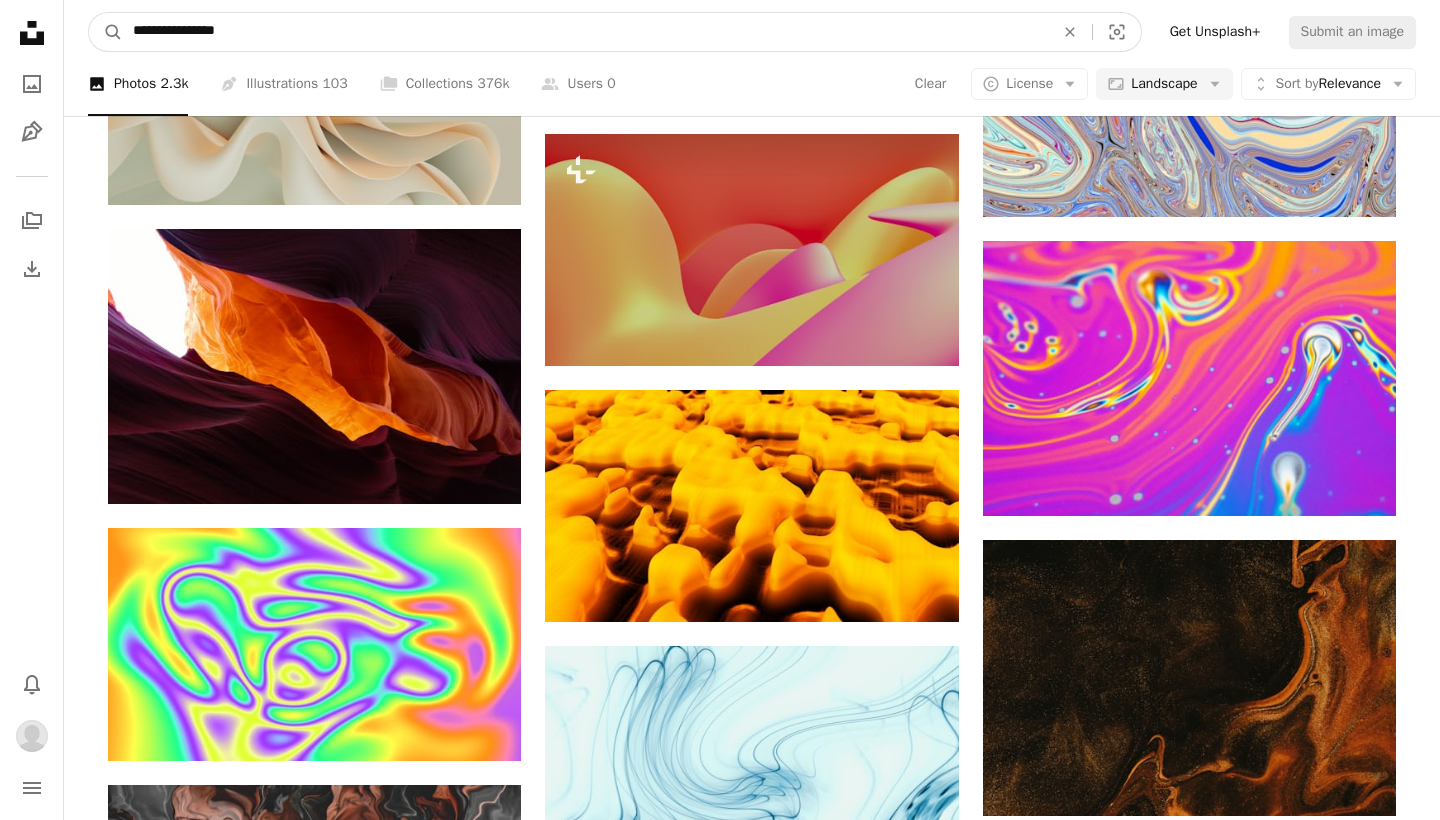 click on "**********" at bounding box center (585, 32) 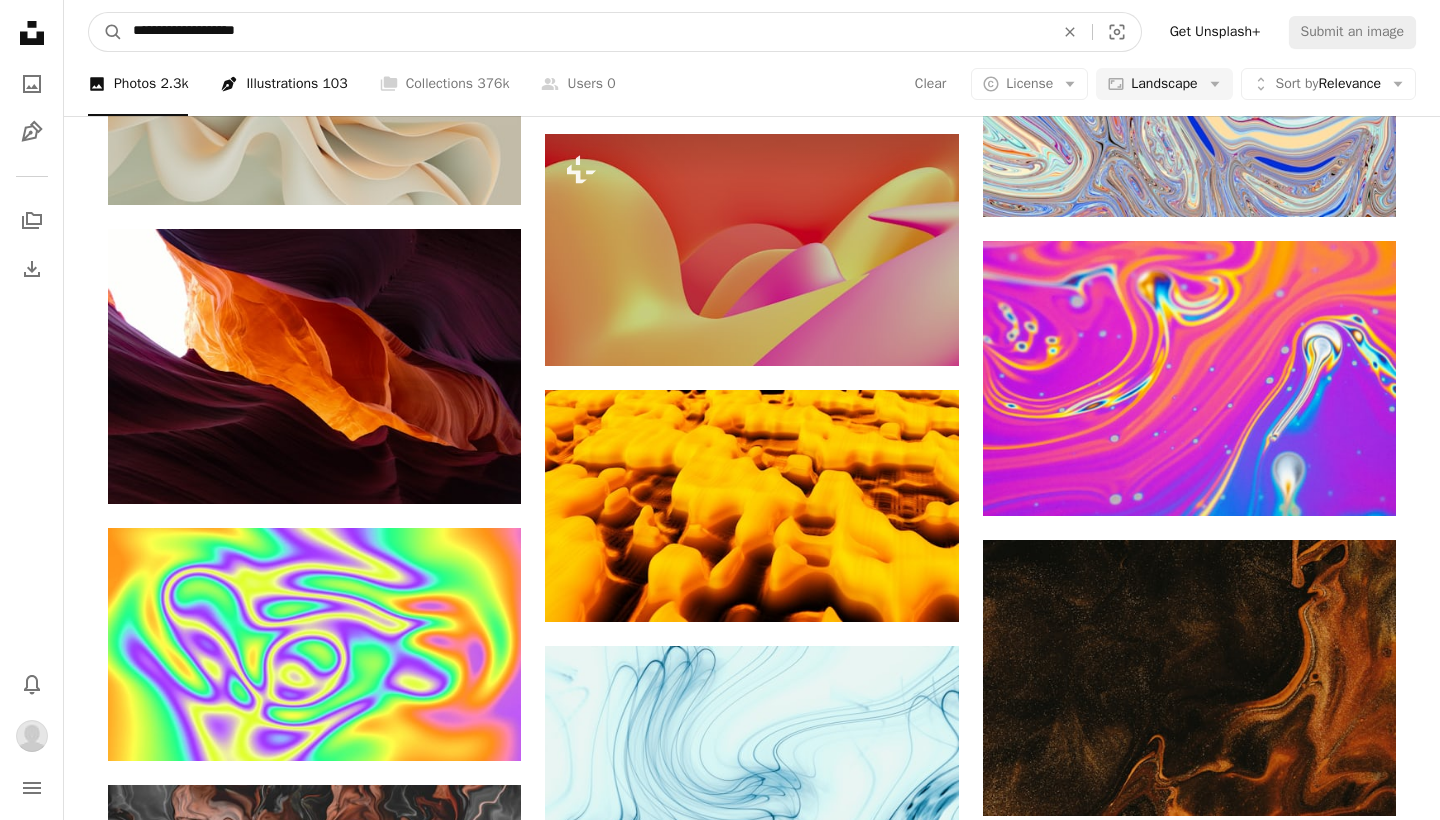 type on "**********" 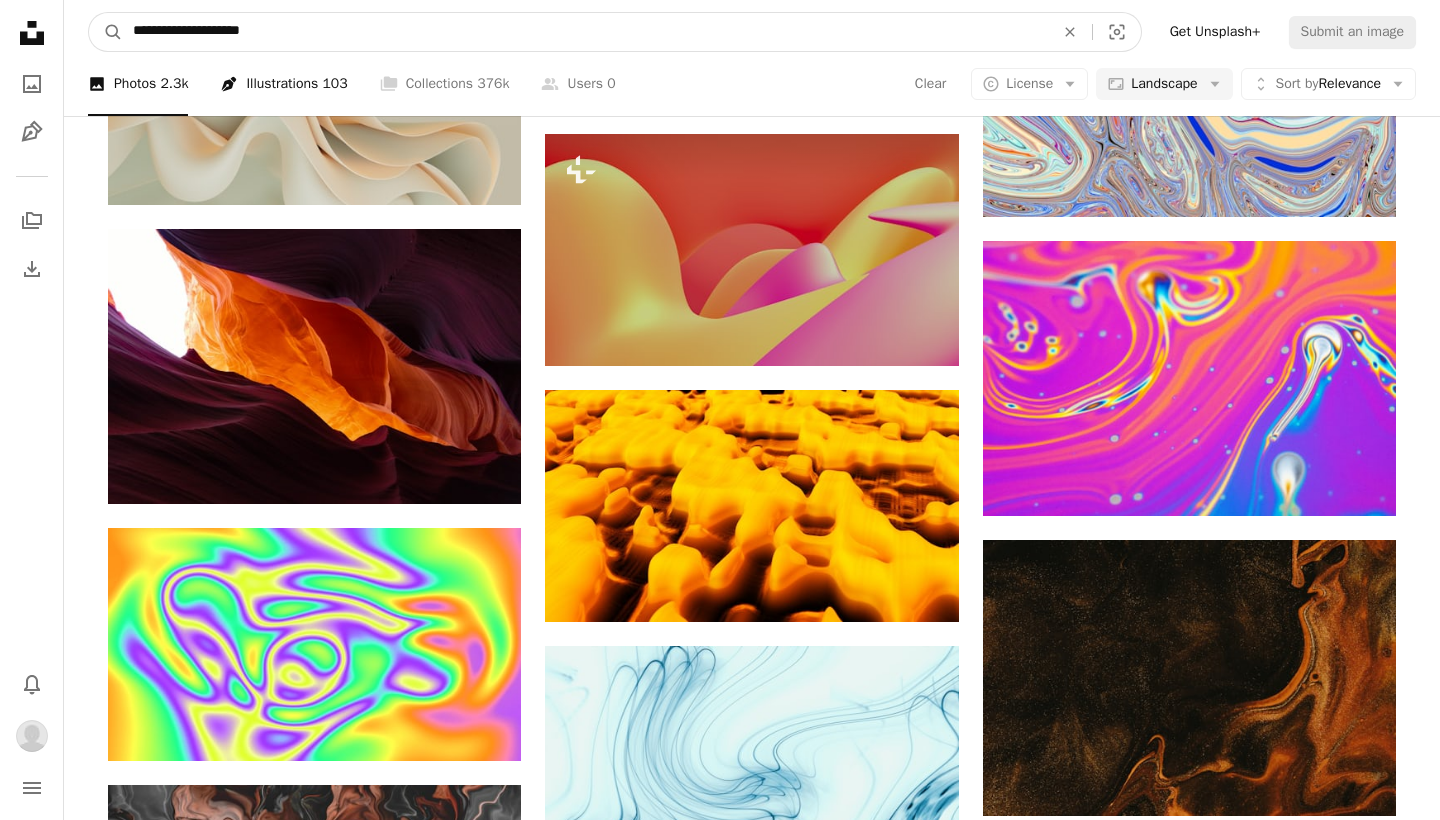 click on "A magnifying glass" at bounding box center (106, 32) 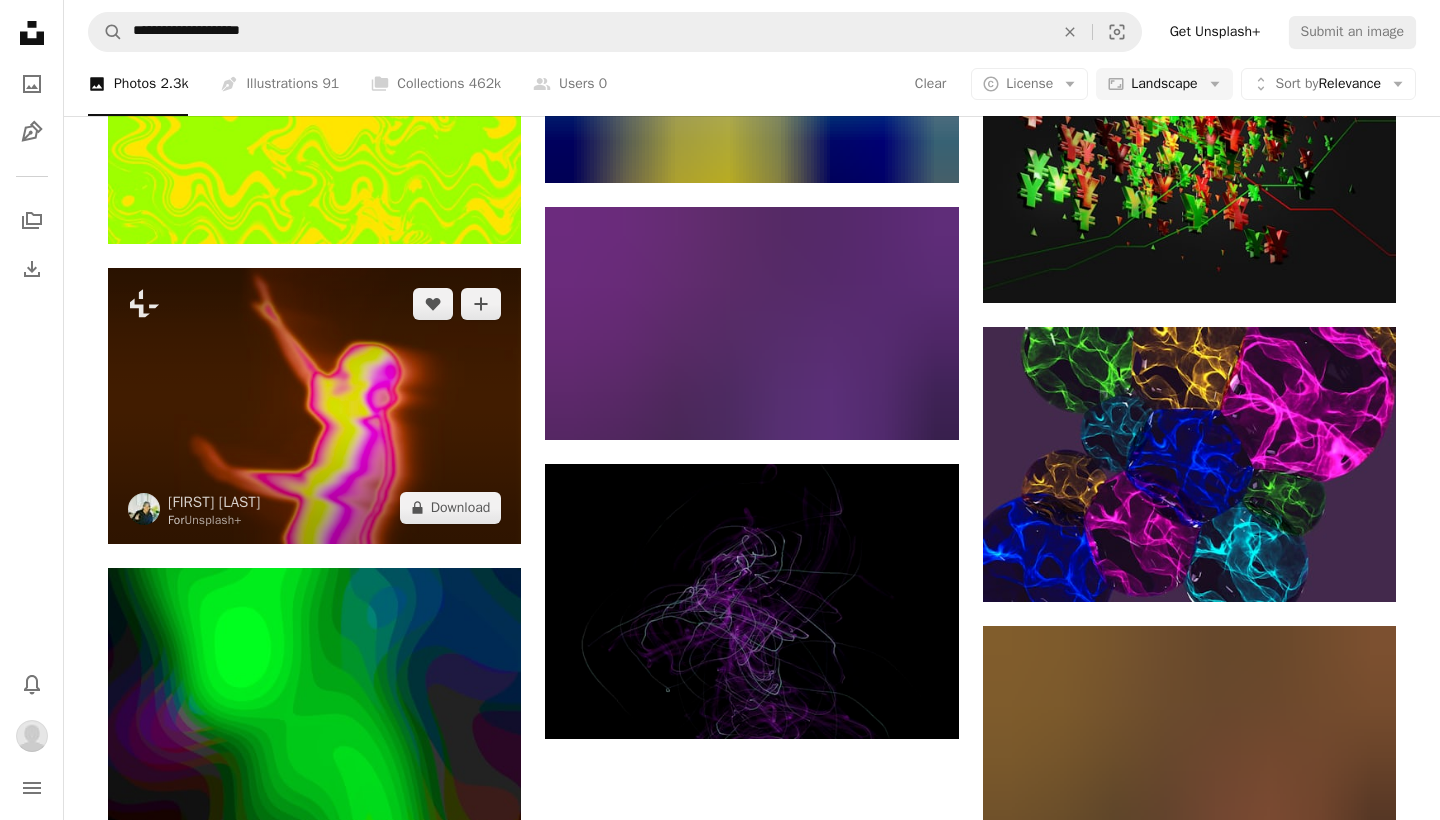 scroll, scrollTop: 1779, scrollLeft: 0, axis: vertical 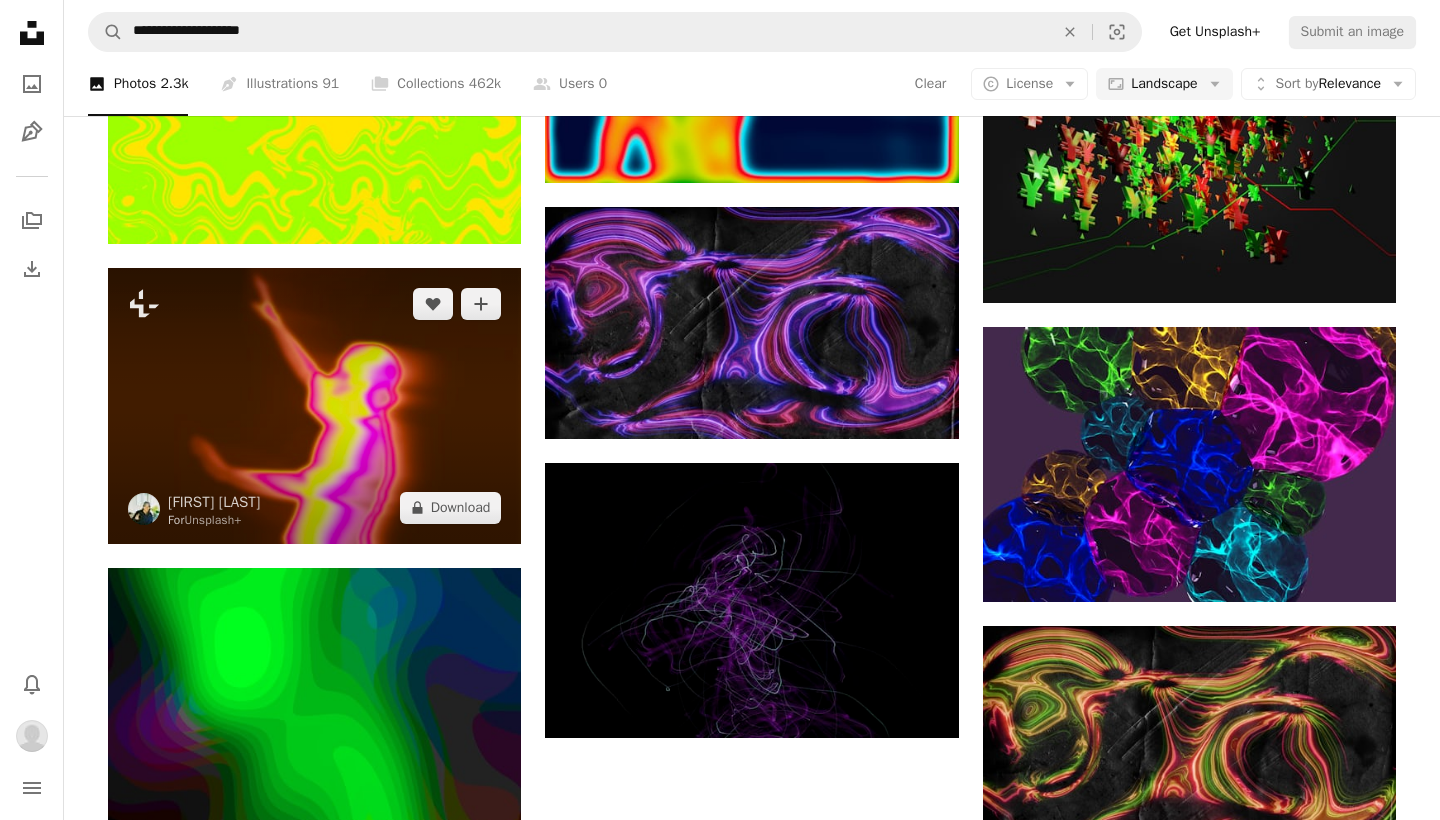 click at bounding box center [314, 405] 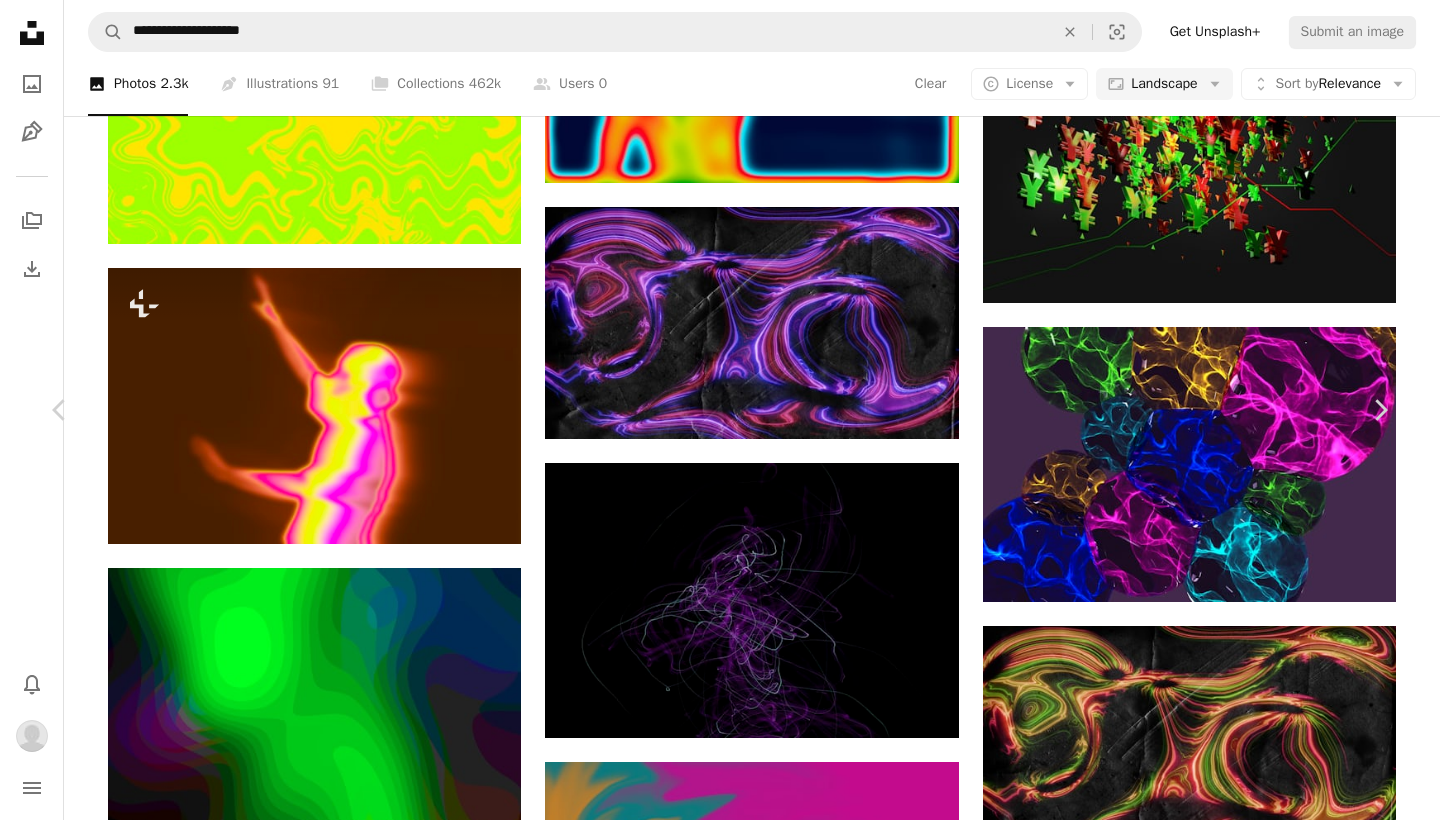 scroll, scrollTop: 3378, scrollLeft: 0, axis: vertical 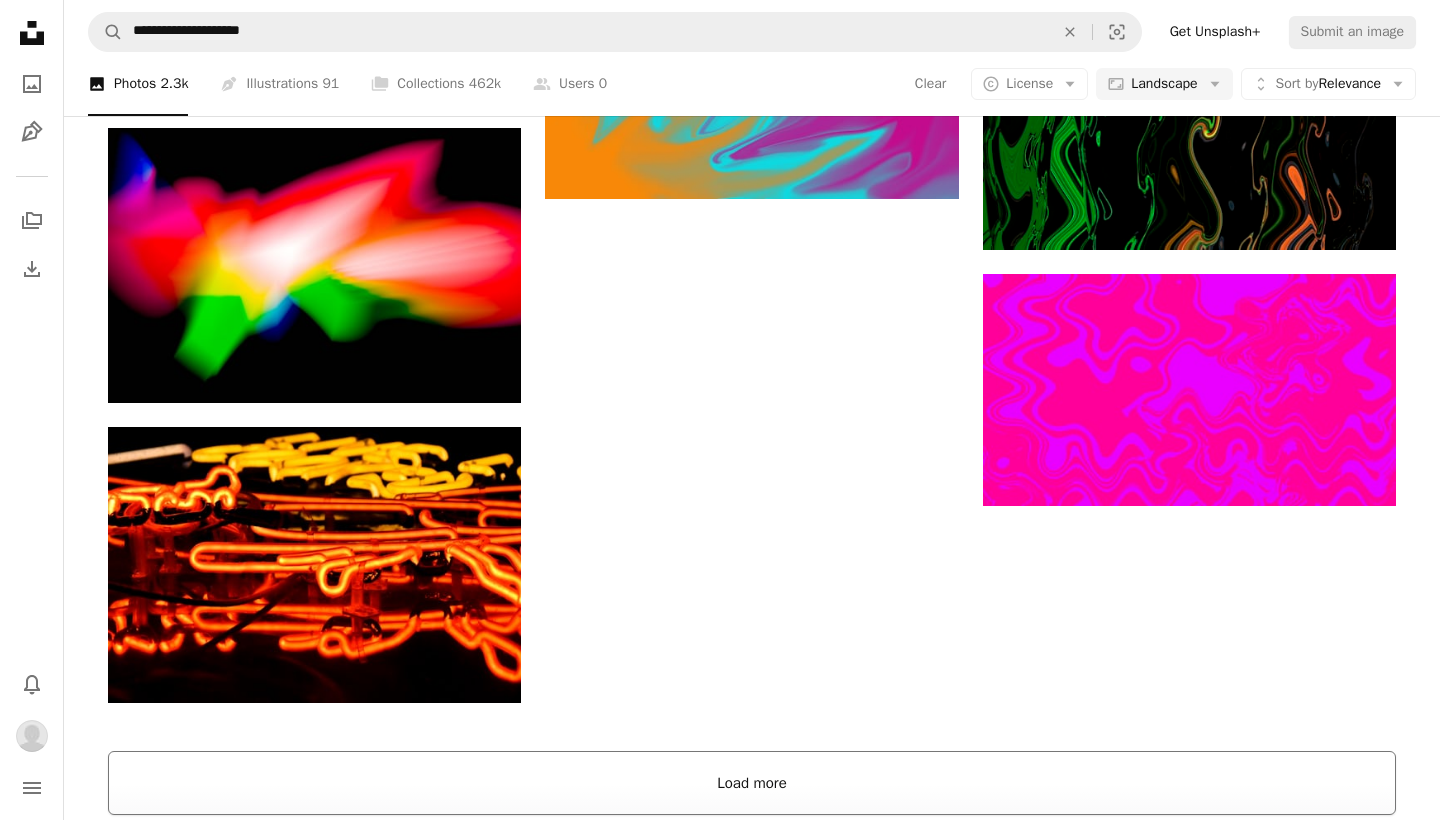 click on "Load more" at bounding box center (752, 783) 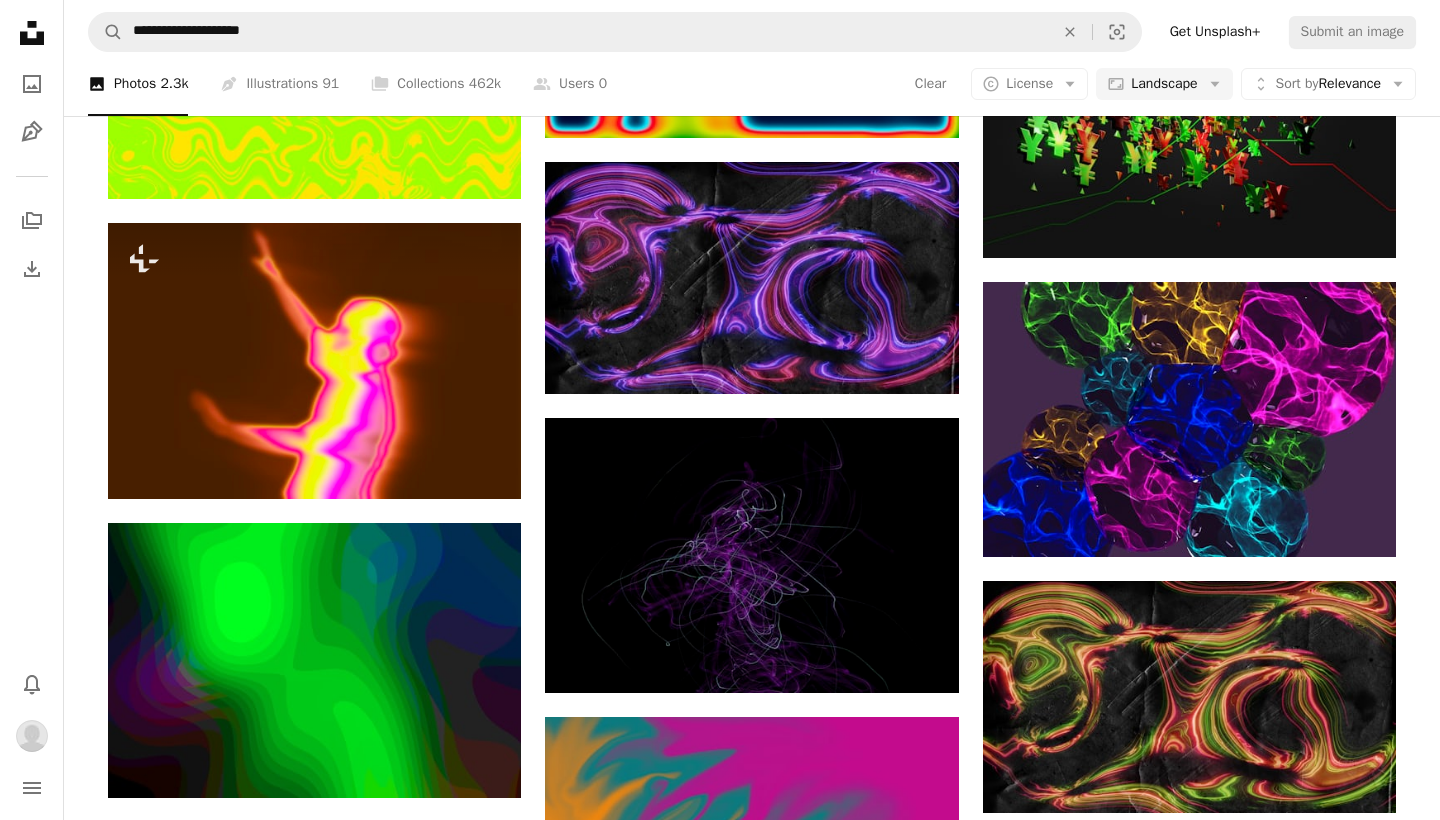 scroll, scrollTop: 1759, scrollLeft: 0, axis: vertical 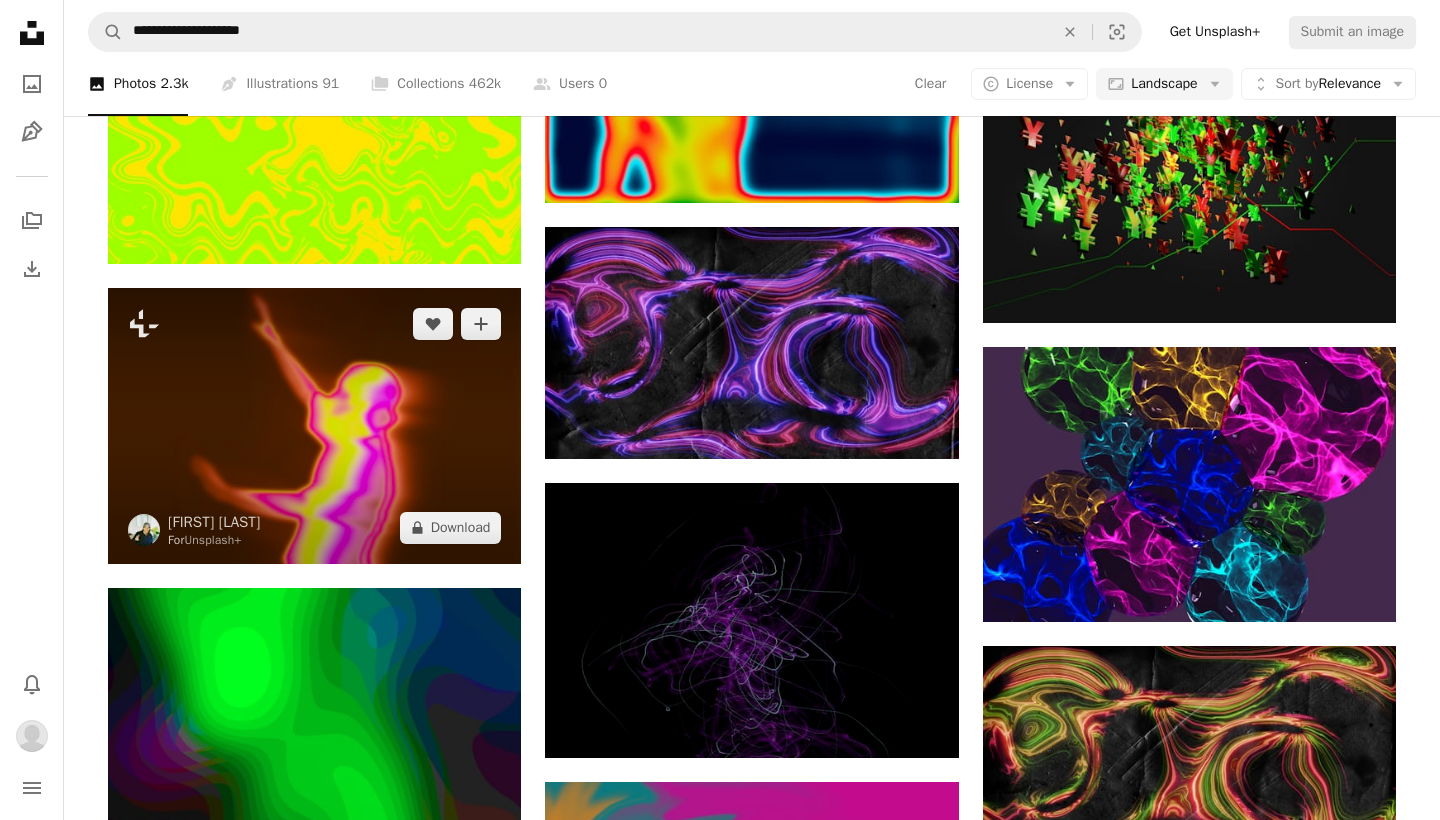 click at bounding box center (314, 425) 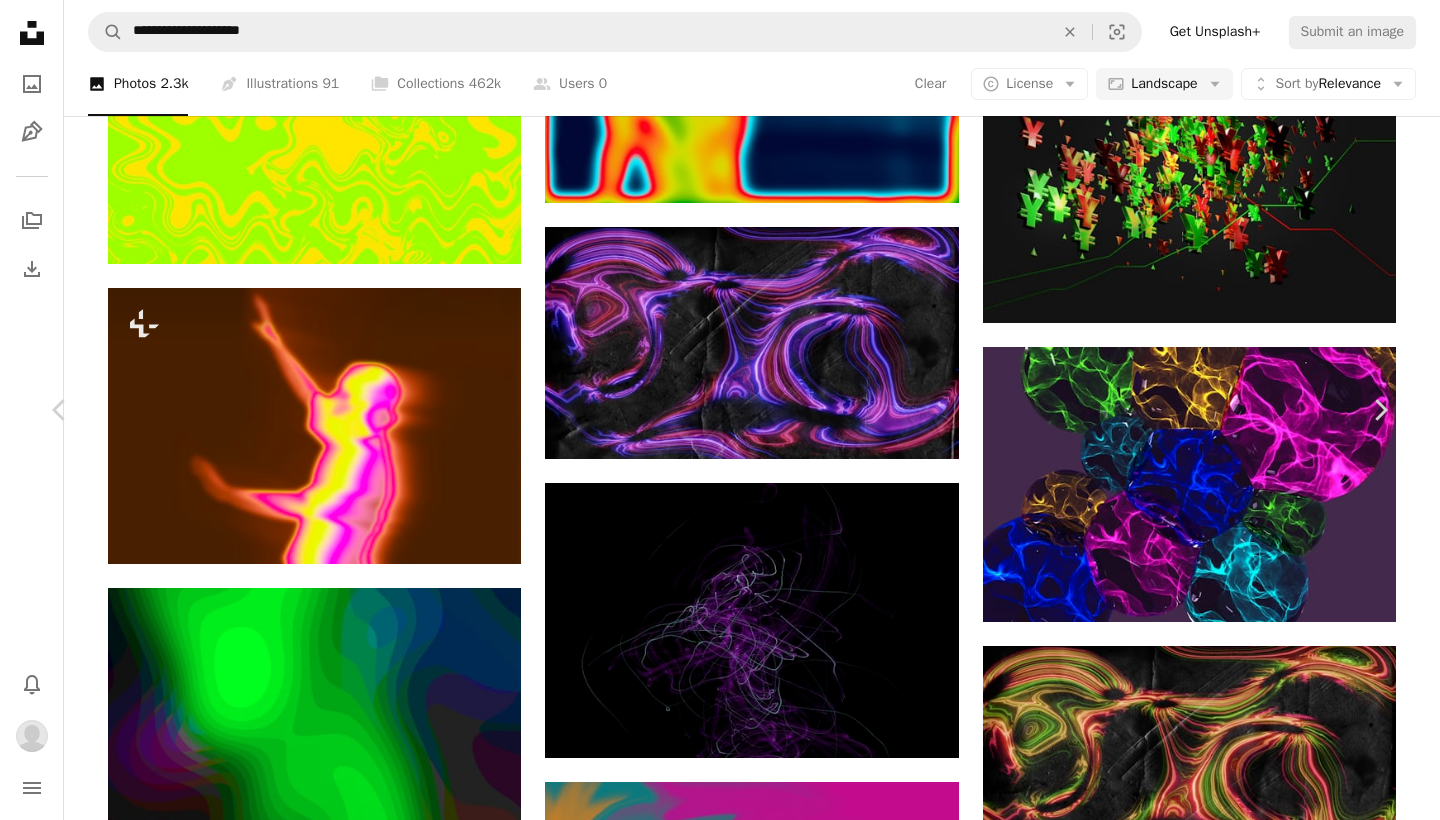 scroll, scrollTop: 10280, scrollLeft: 0, axis: vertical 